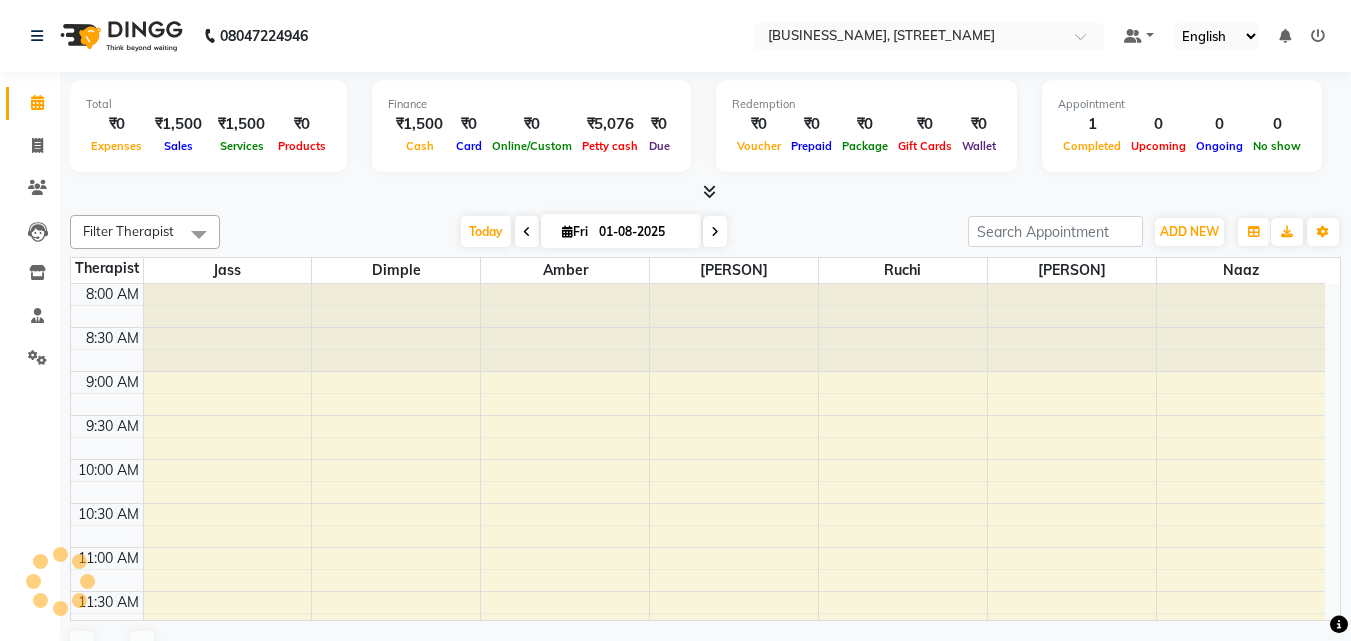 scroll, scrollTop: 0, scrollLeft: 0, axis: both 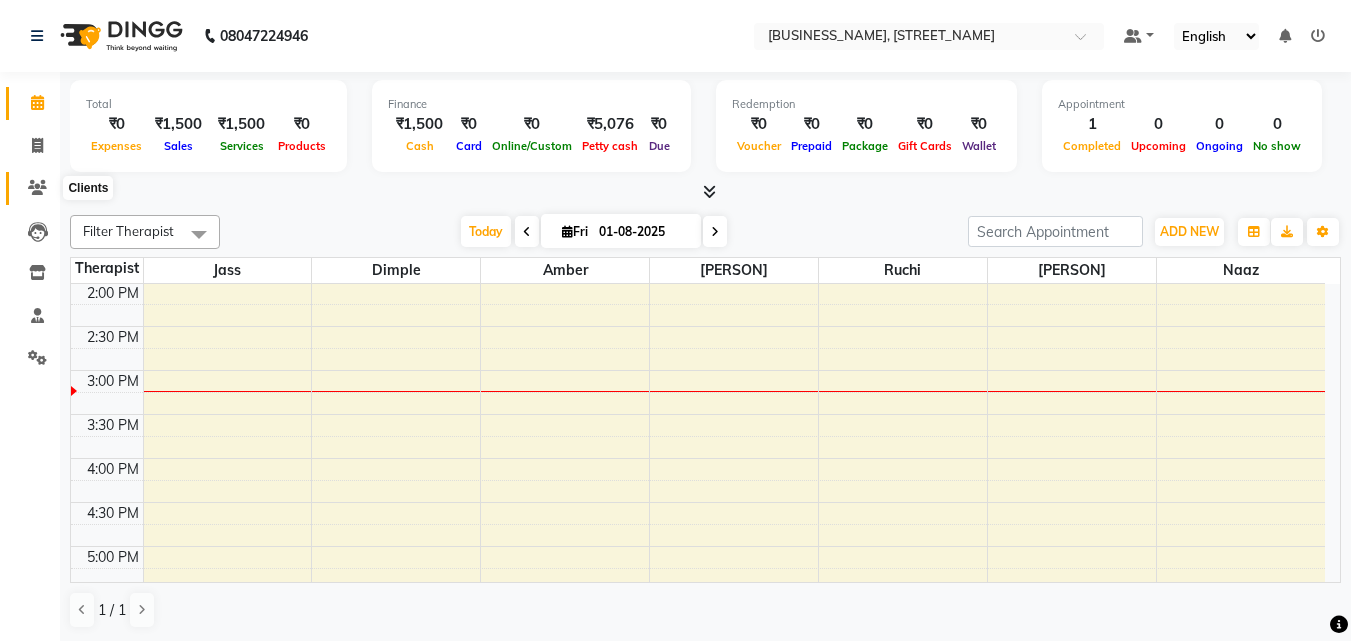 click 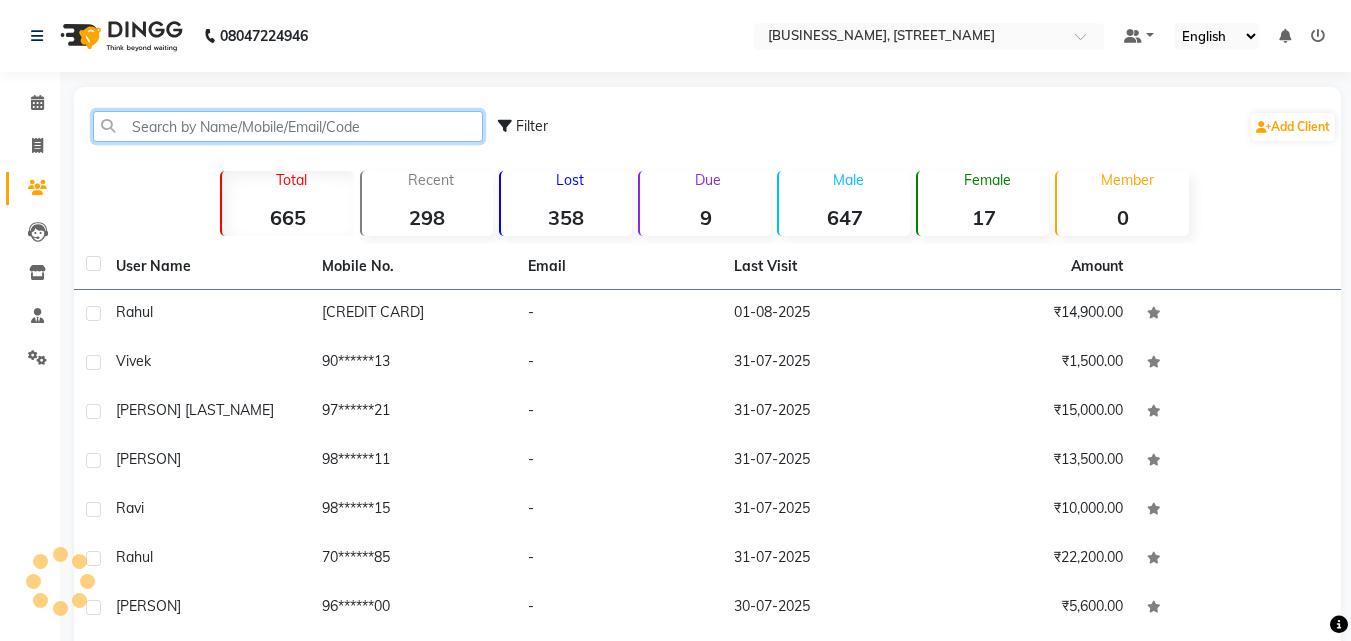 click 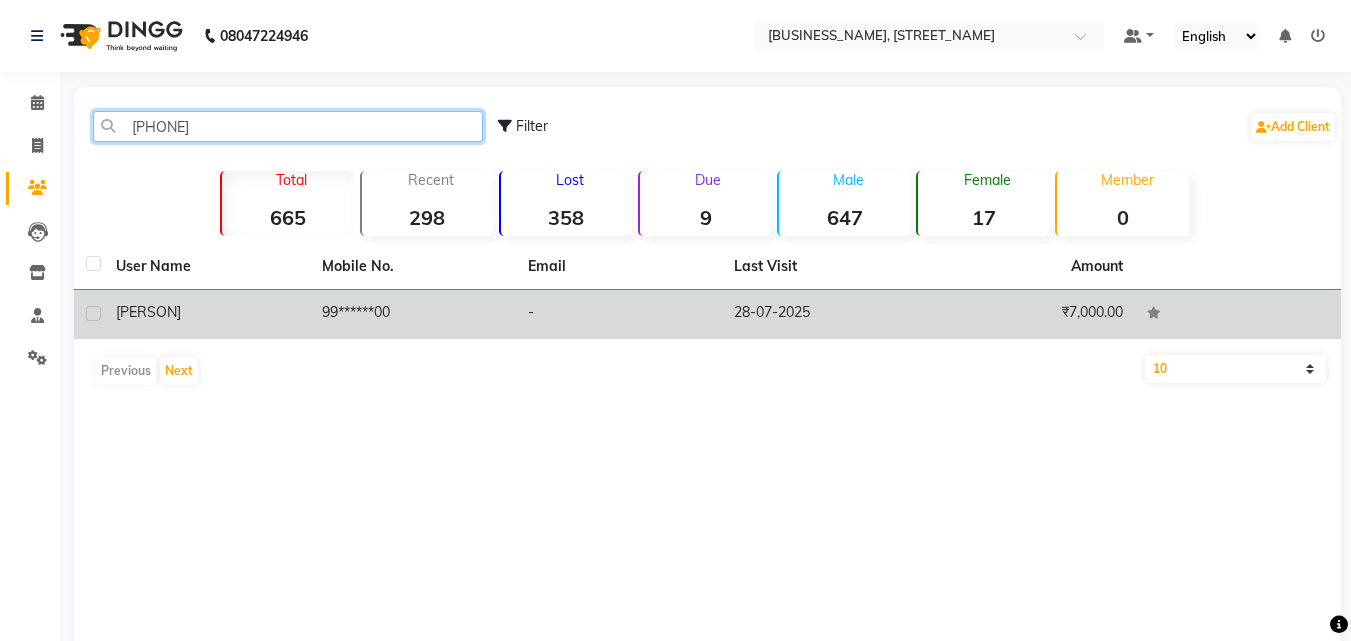 type on "[PHONE]" 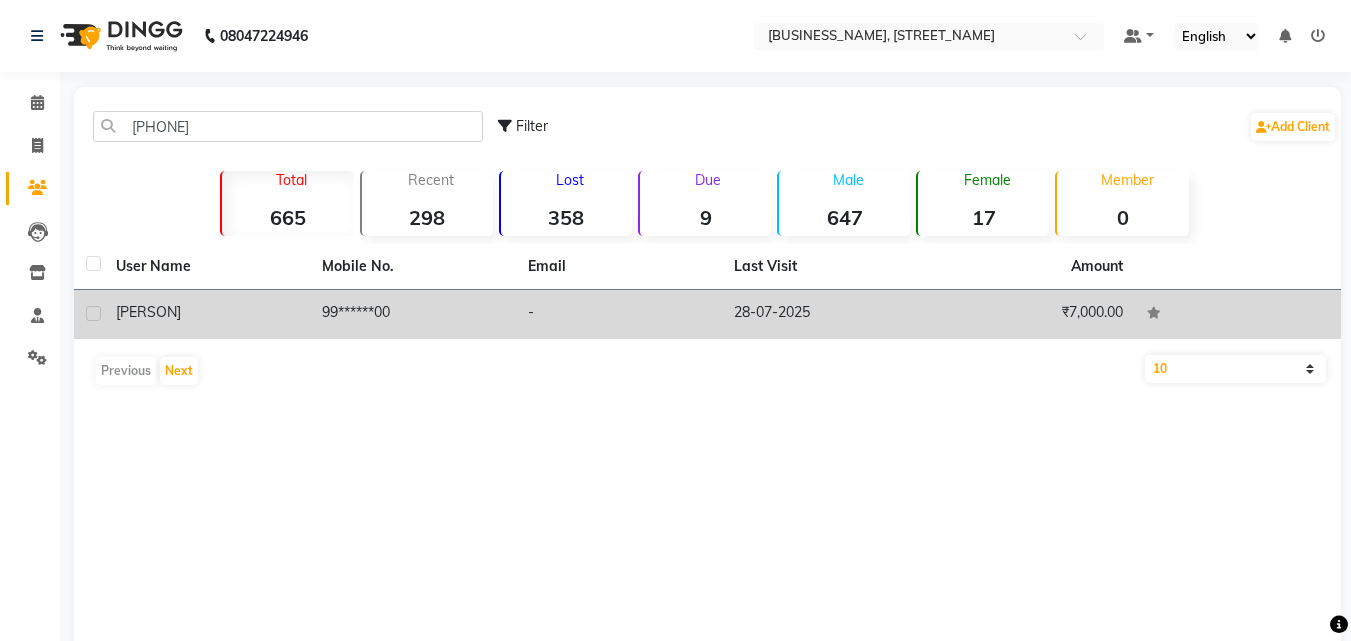 click on "[PERSON]" 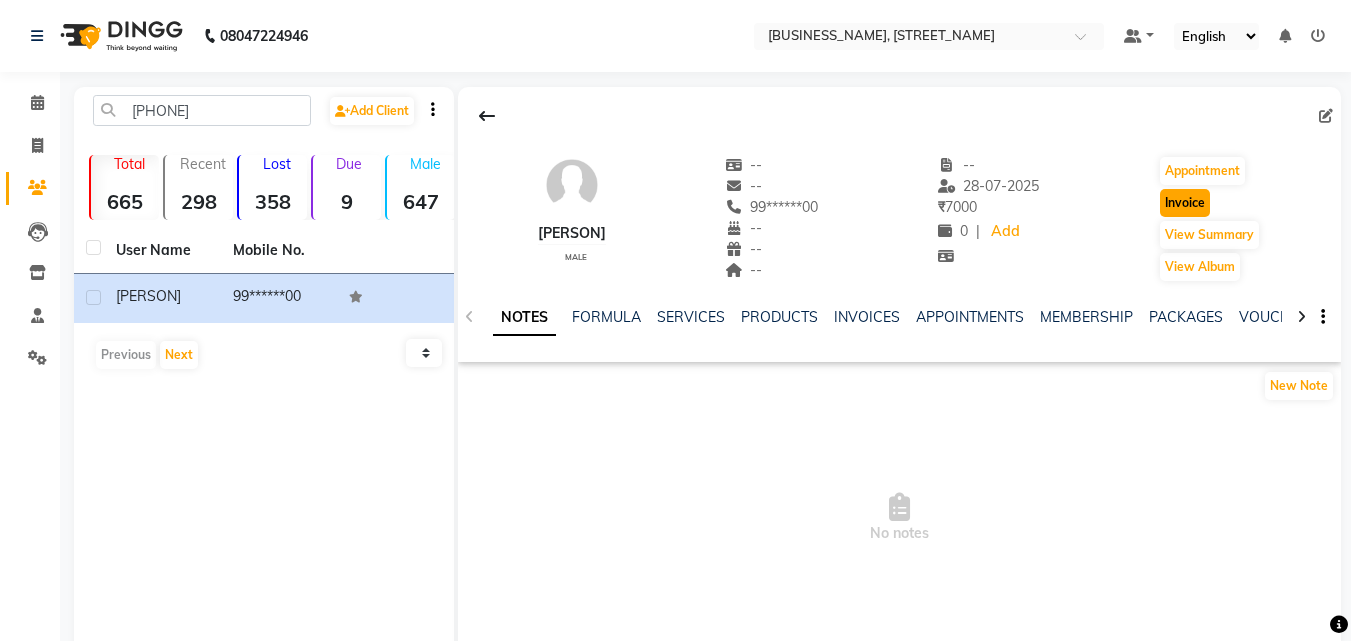 click on "Invoice" 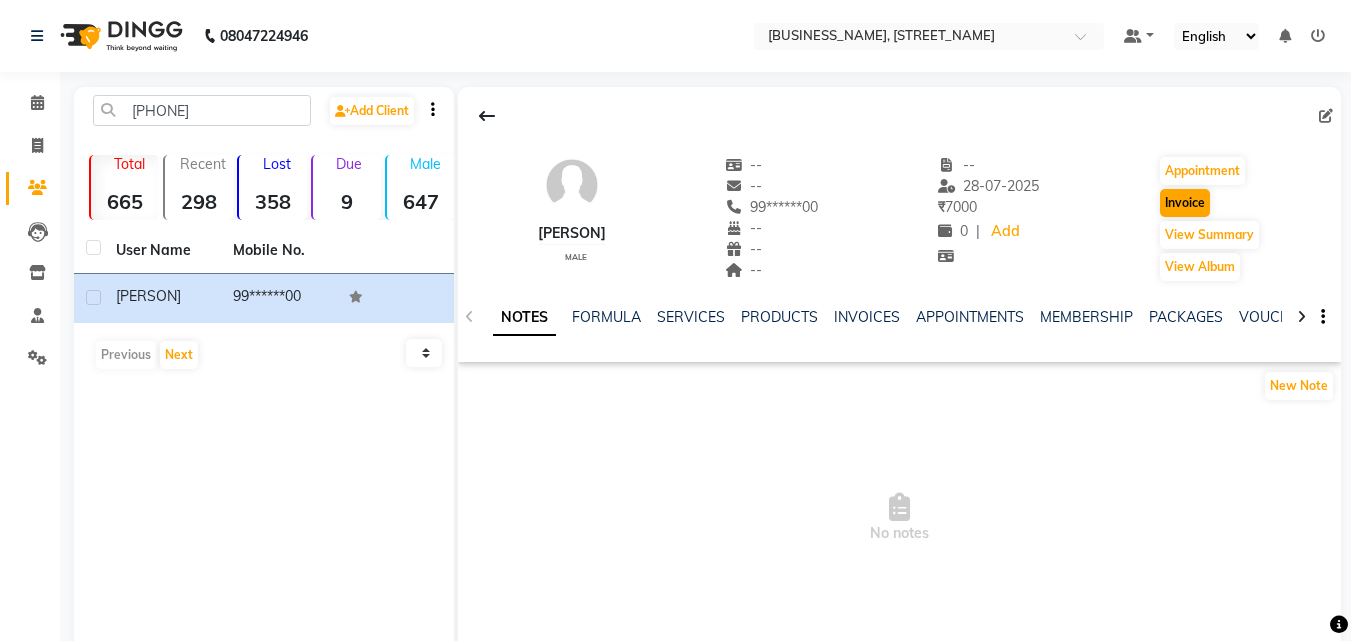 select on "service" 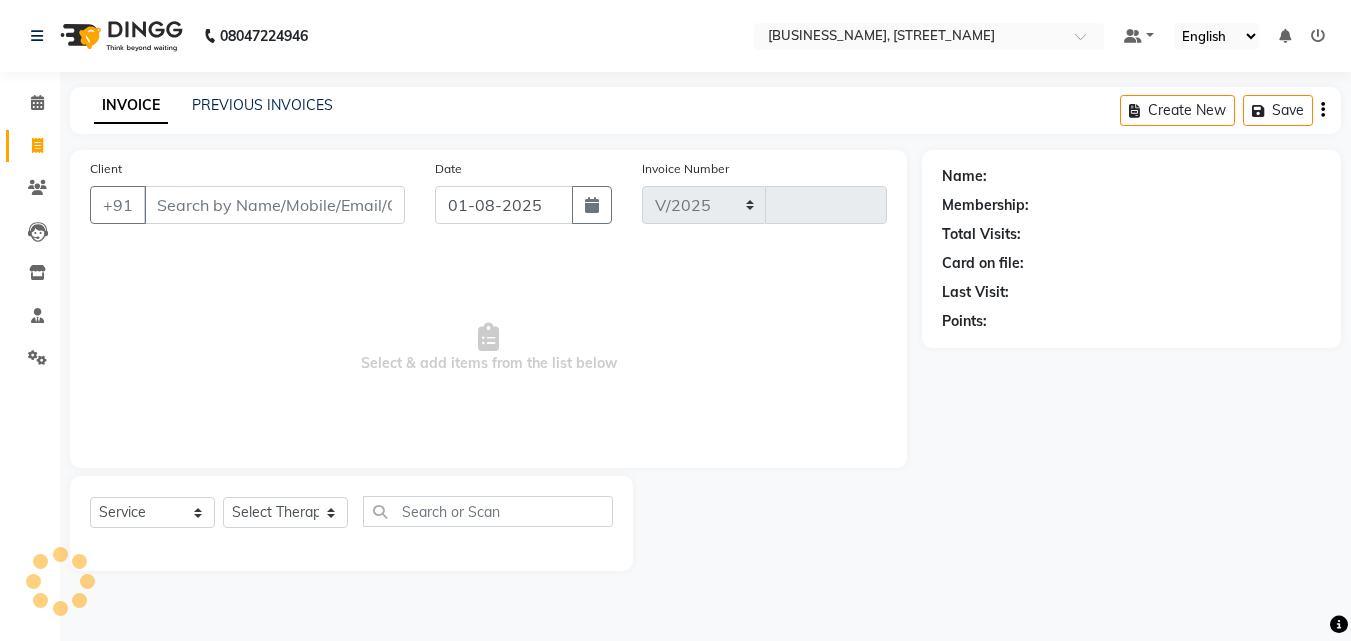 select on "7037" 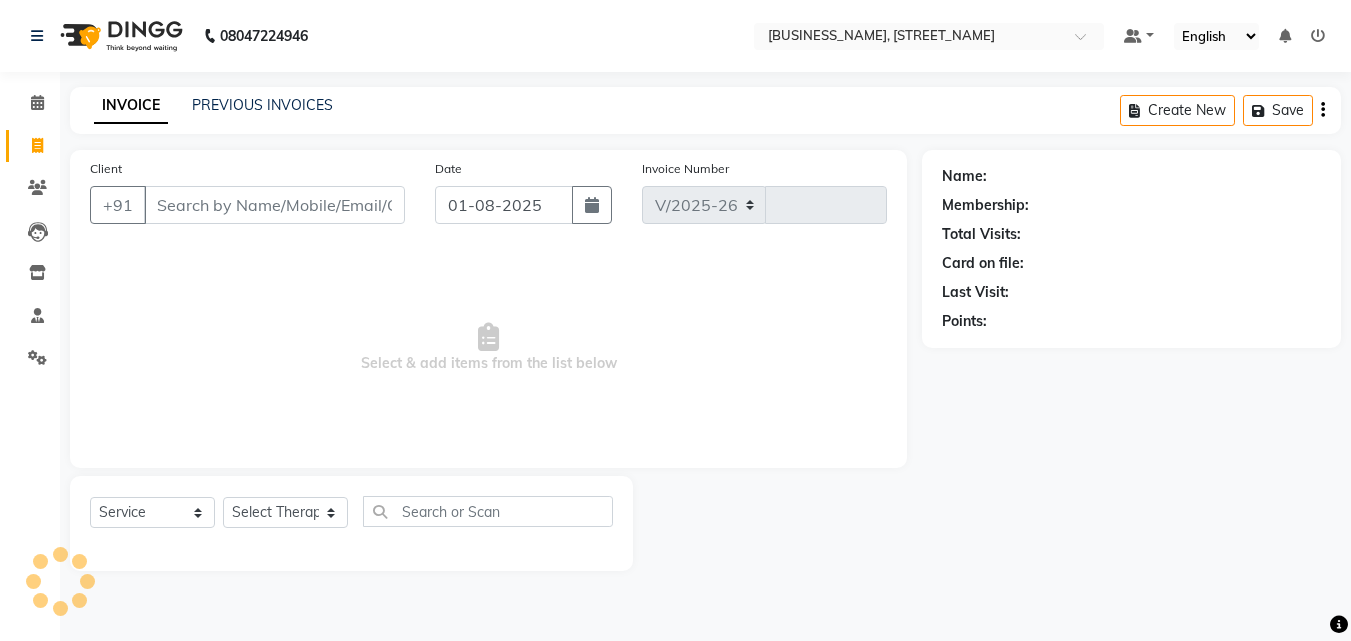 type on "1039" 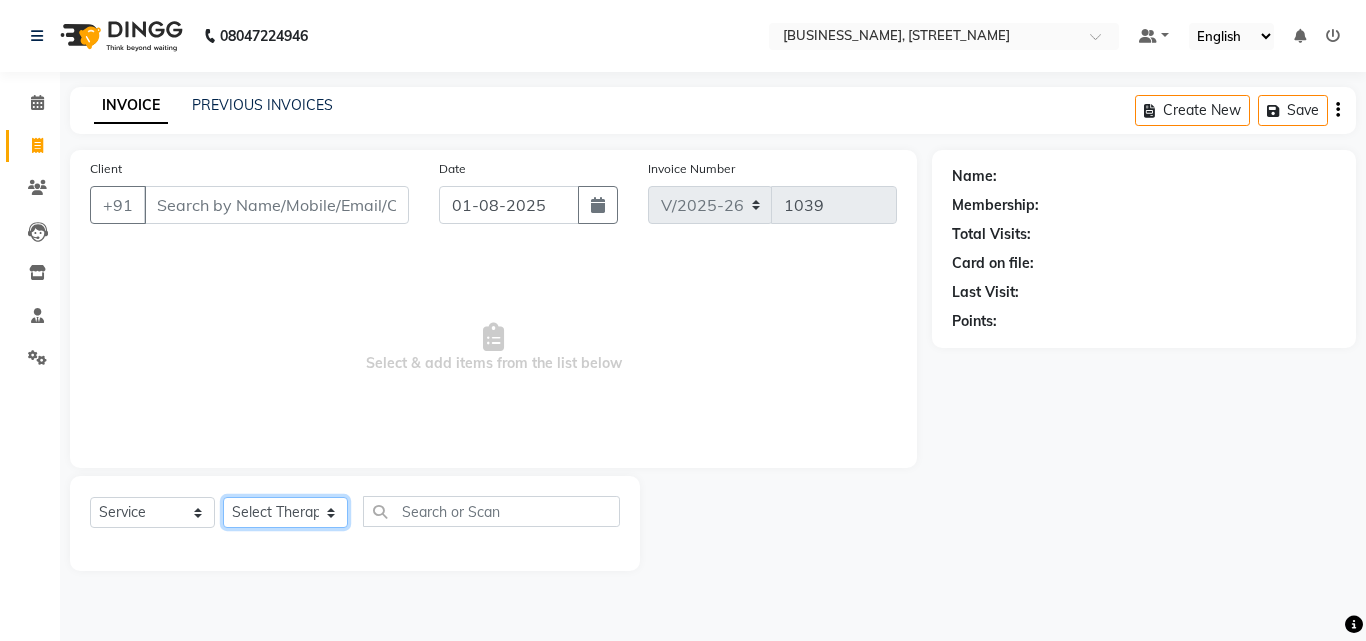 click on "Select Therapist" 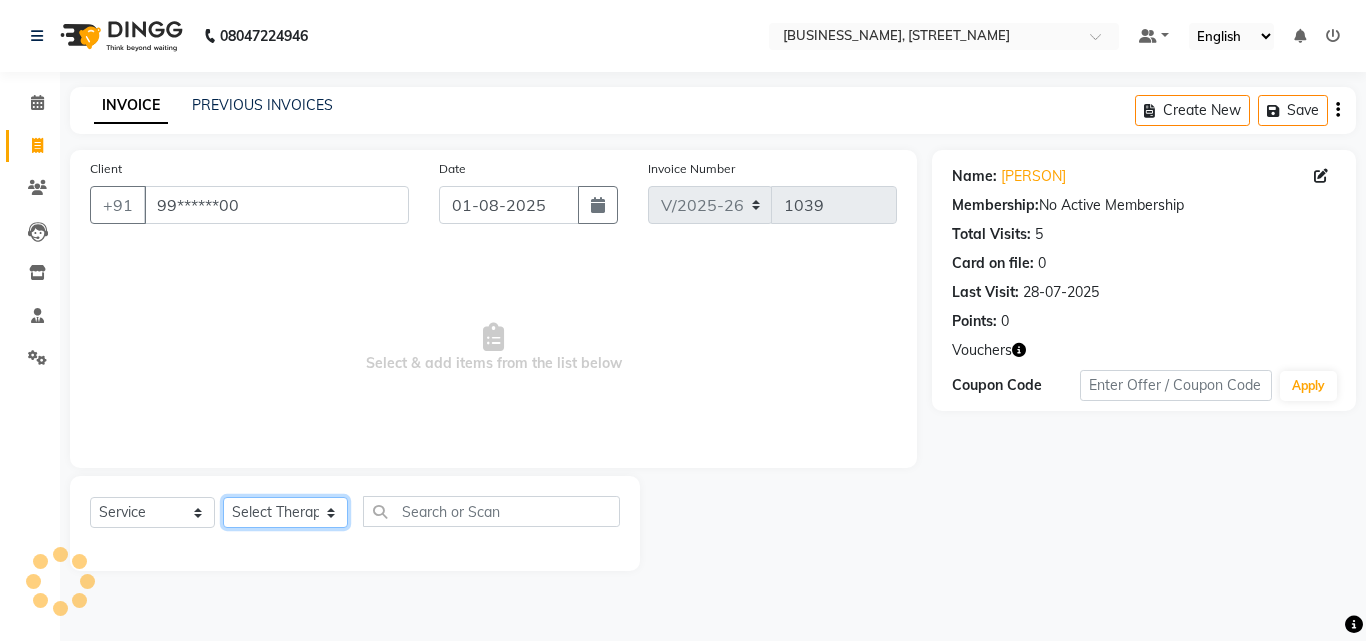 select on "58078" 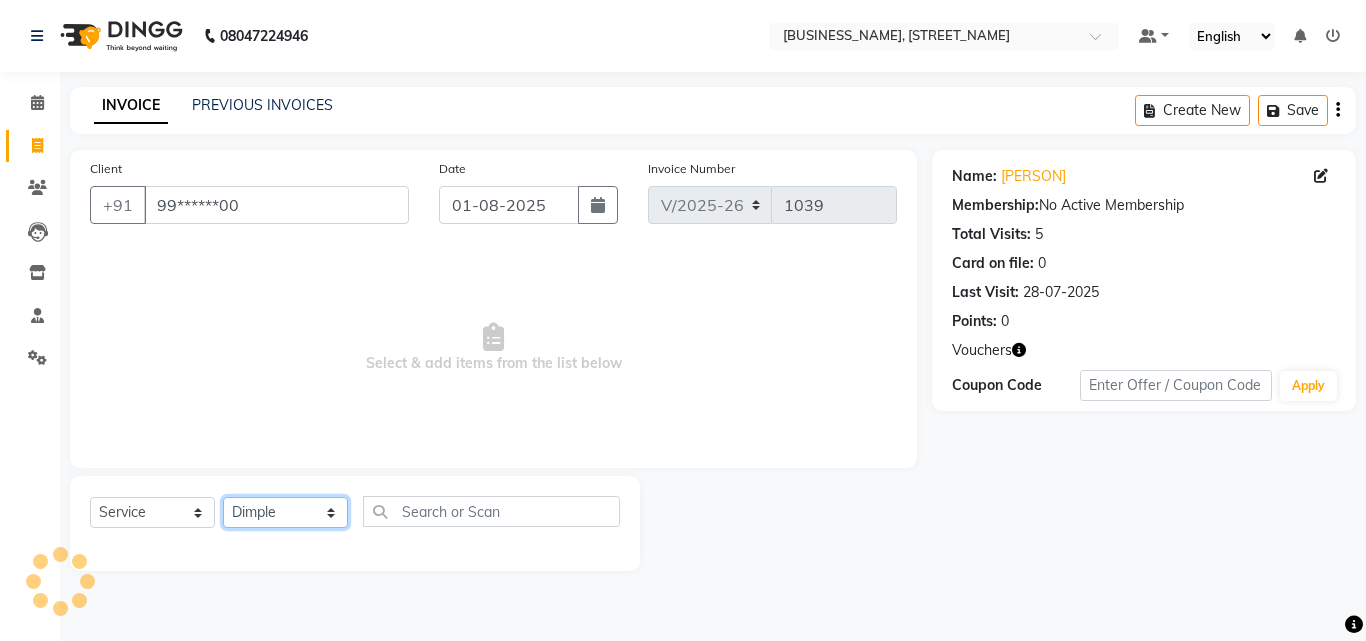 click on "Select Therapist [PERSON] [PERSON] [PERSON] [PERSON] [PERSON] [PERSON] [PERSON]" 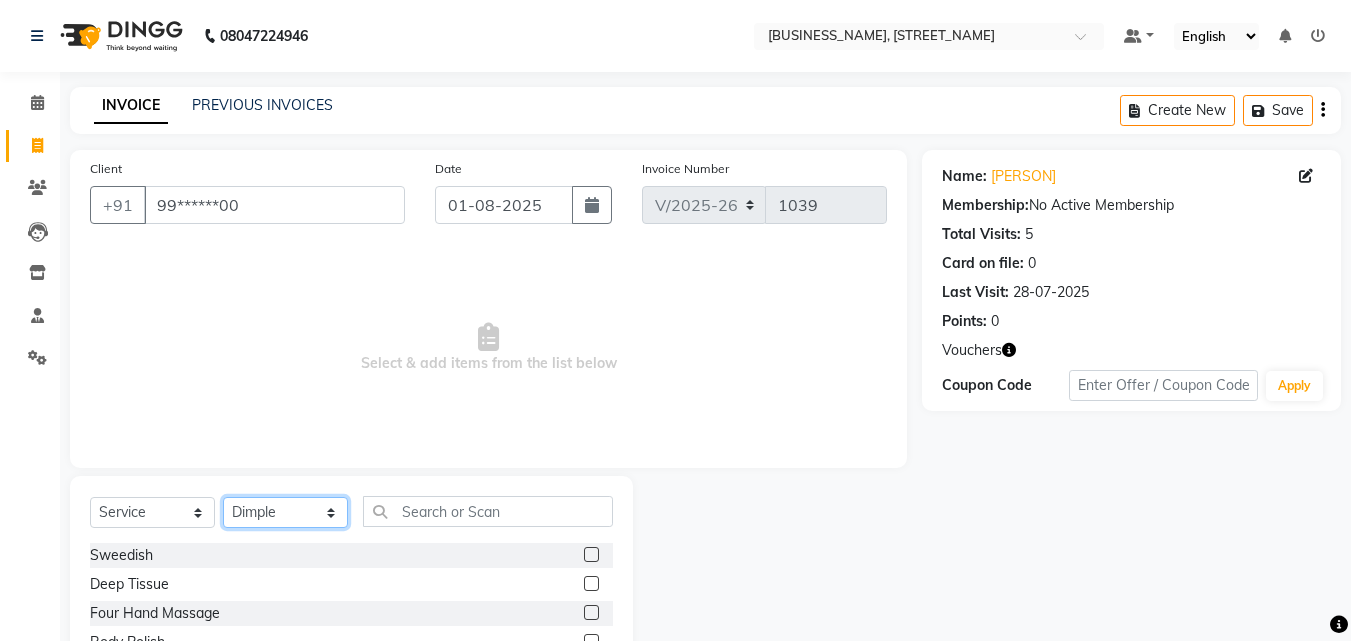 scroll, scrollTop: 160, scrollLeft: 0, axis: vertical 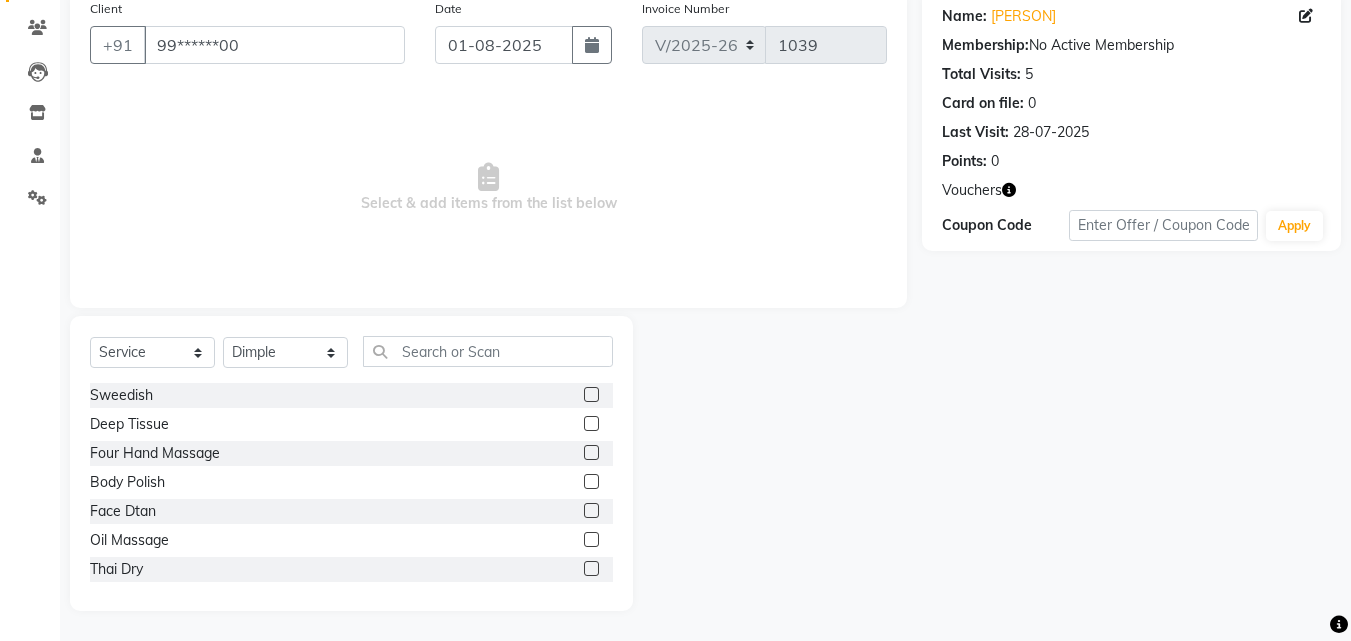 click 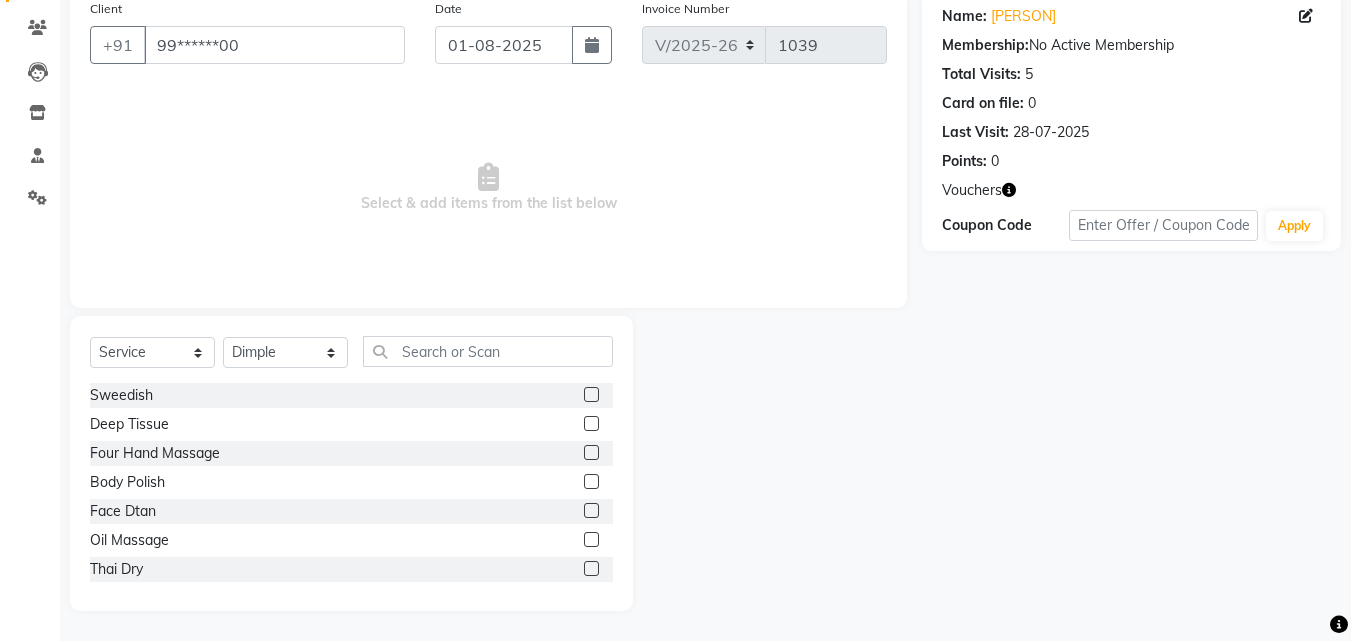 click 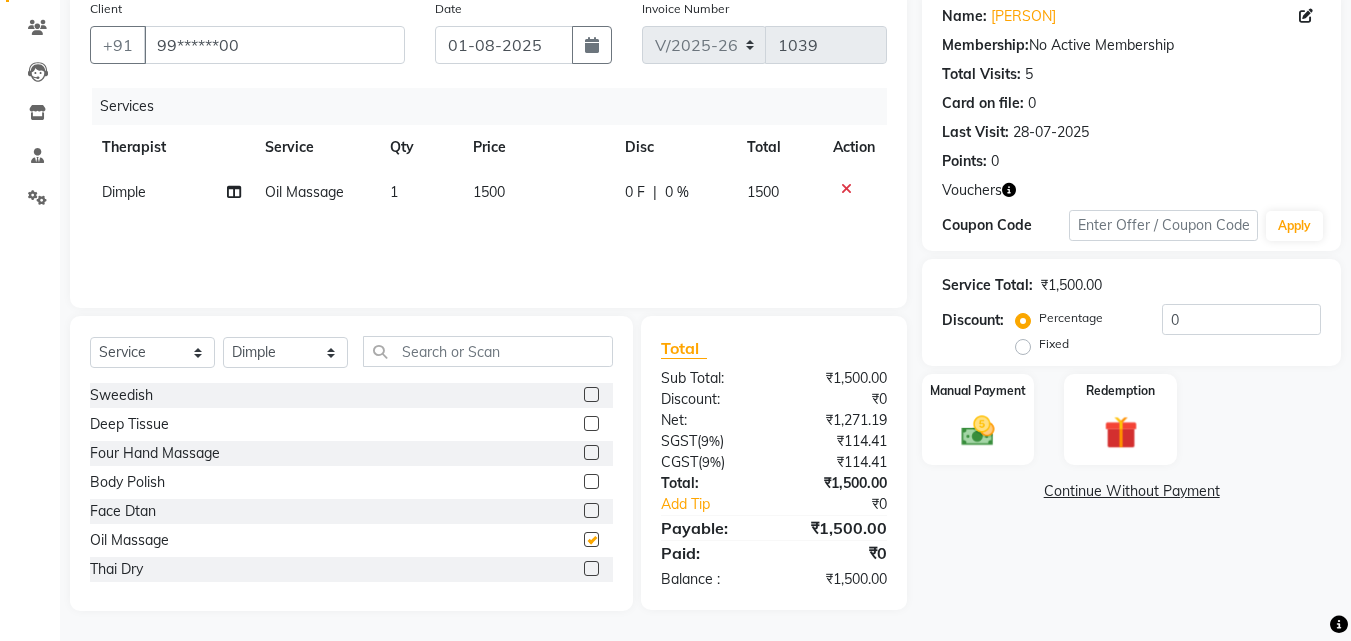 checkbox on "false" 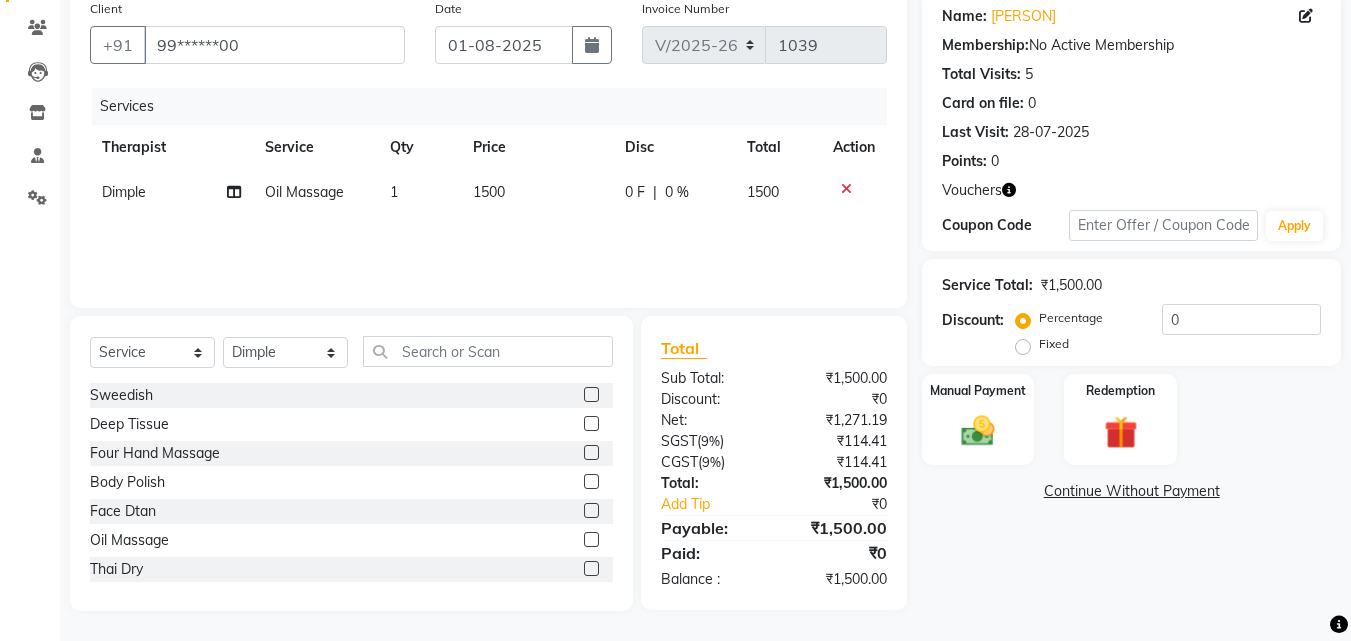 click on "0 F | 0 %" 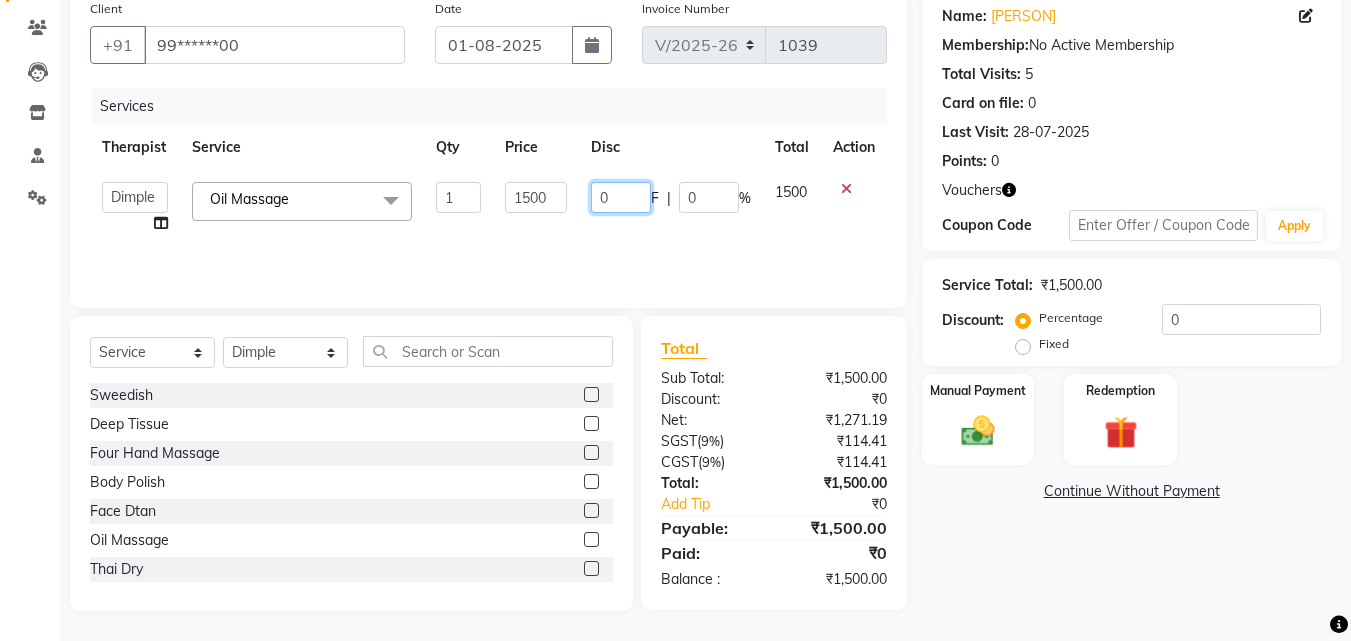 drag, startPoint x: 626, startPoint y: 190, endPoint x: 589, endPoint y: 196, distance: 37.48333 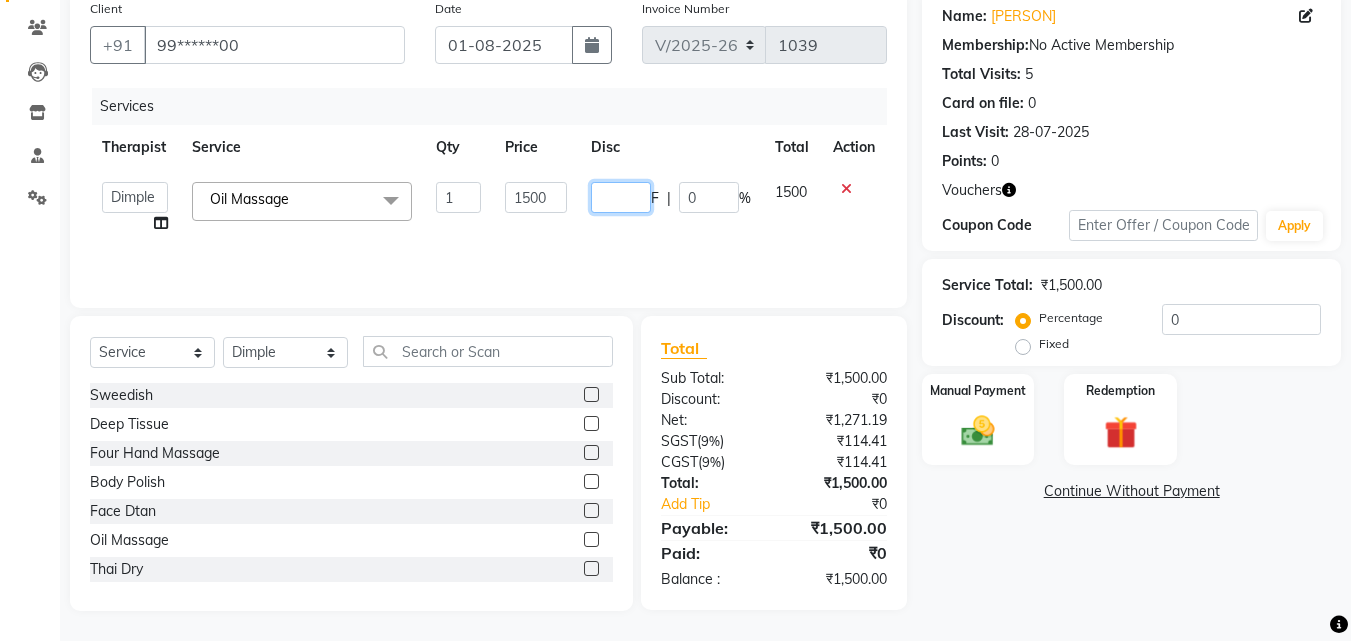 type on "4" 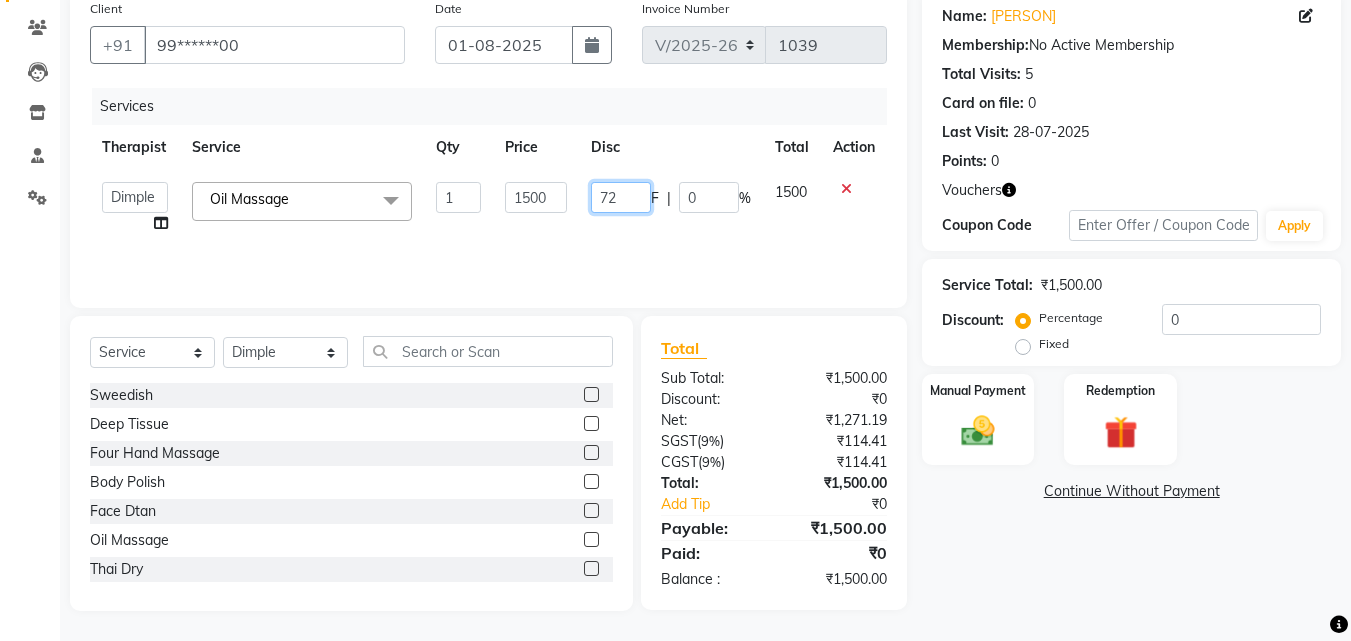 type on "723" 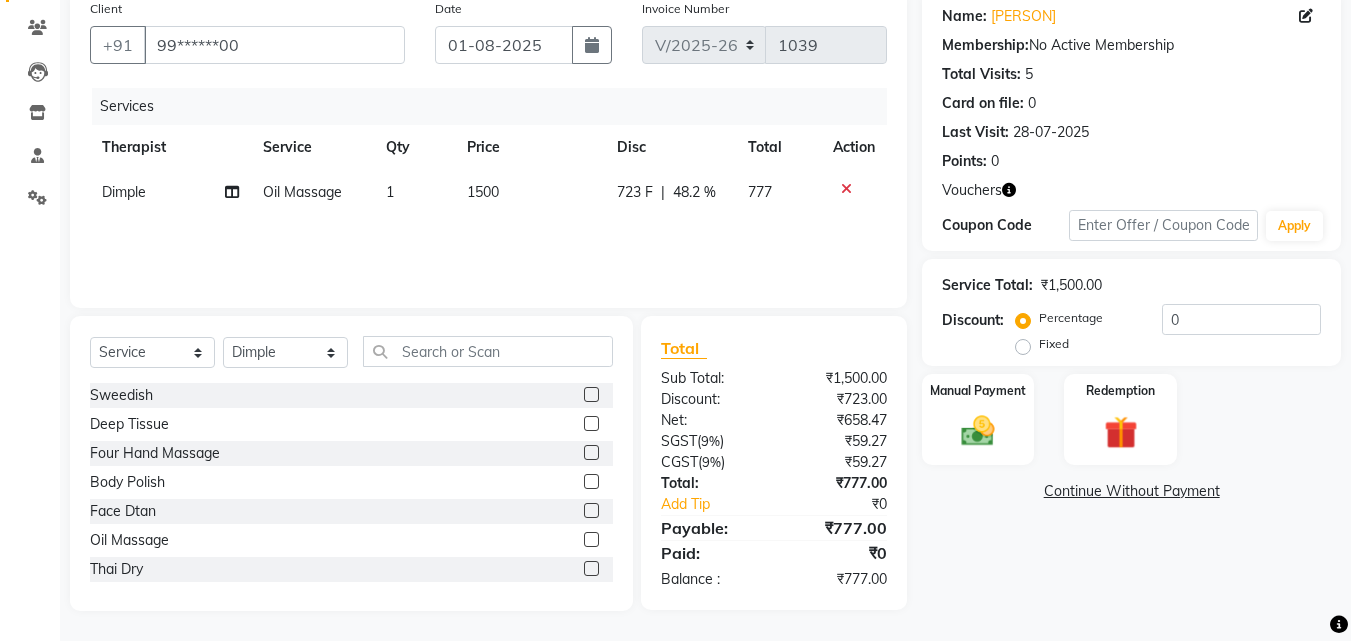 click on "Services Therapist Service Qty Price Disc Total Action [PERSON] [SERVICE] 1 1500 723 F | 48.2 % 777" 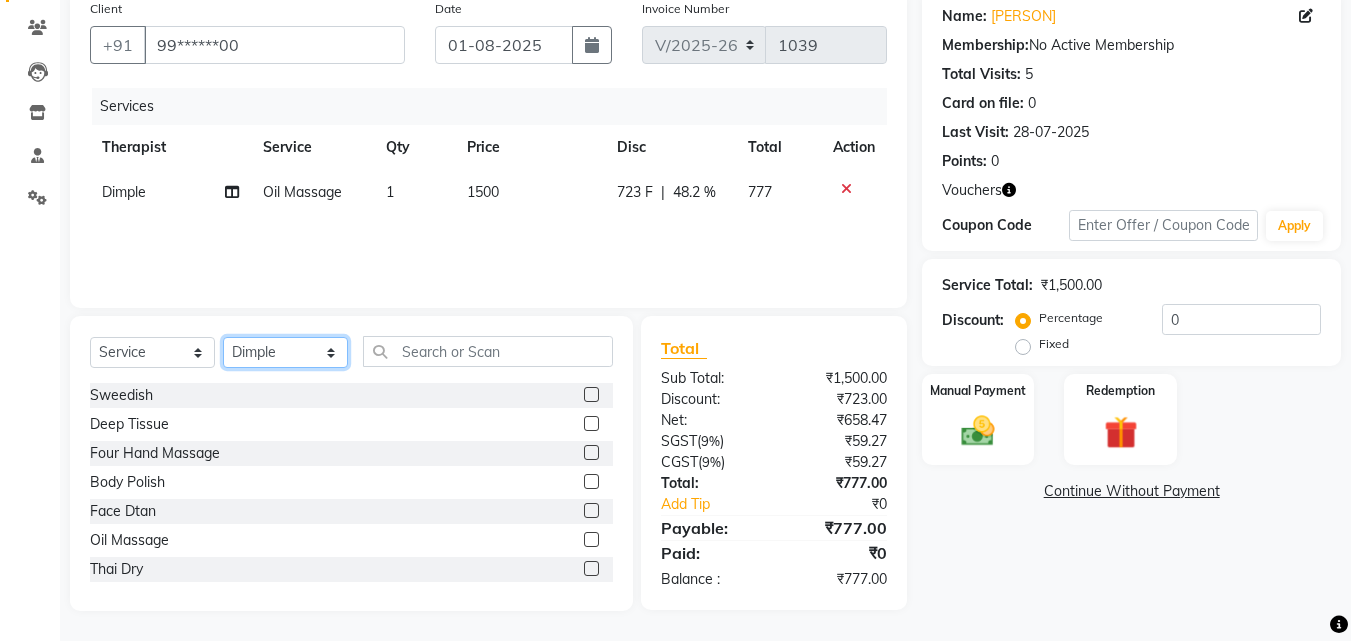 click on "Select Therapist [PERSON] [PERSON] [PERSON] [PERSON] [PERSON] [PERSON] [PERSON]" 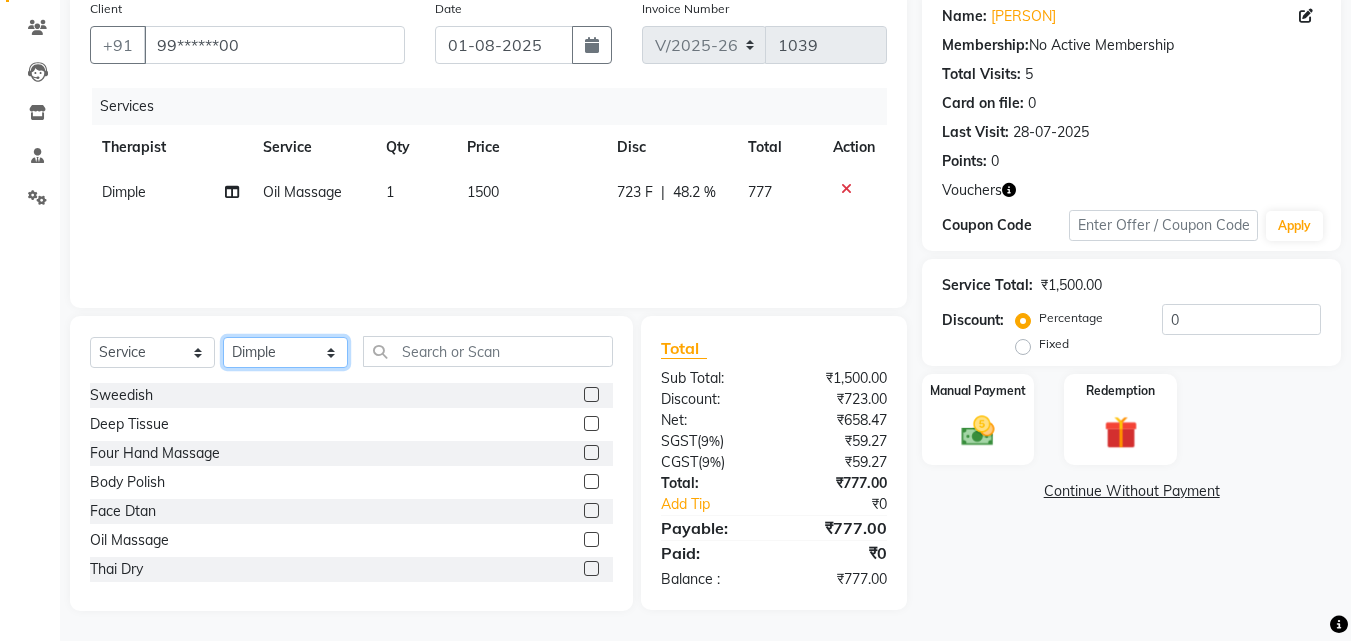 select on "85805" 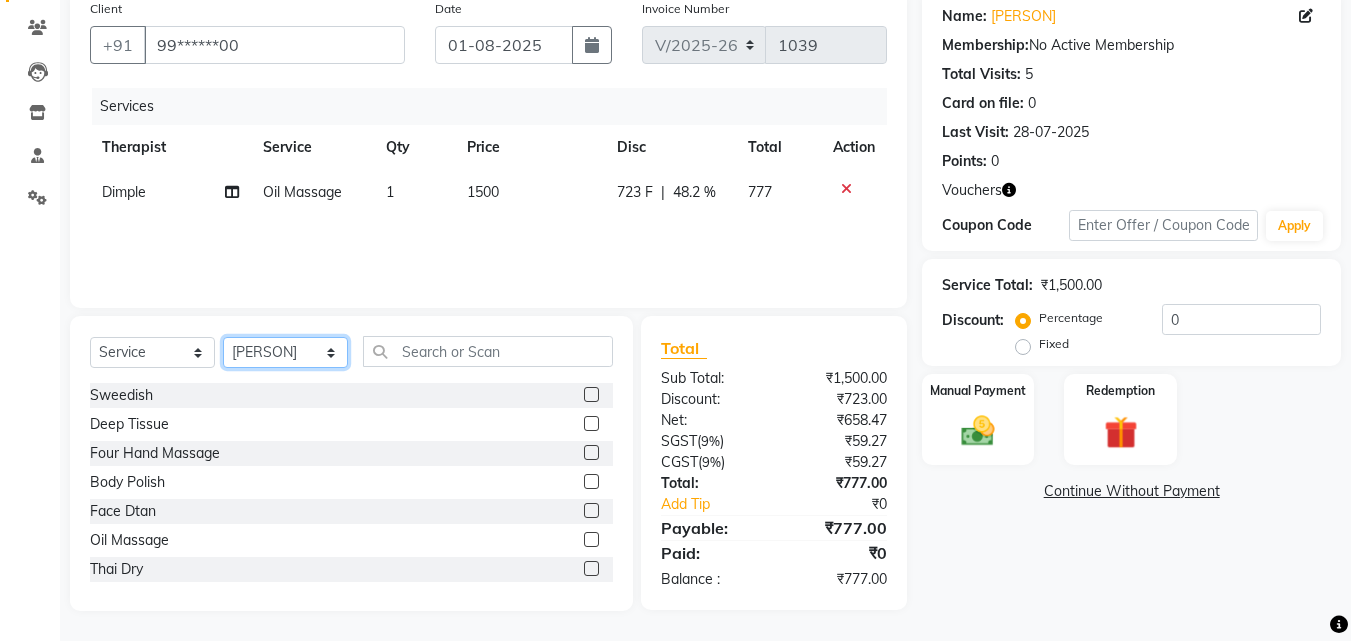 click on "Select Therapist [PERSON] [PERSON] [PERSON] [PERSON] [PERSON] [PERSON] [PERSON]" 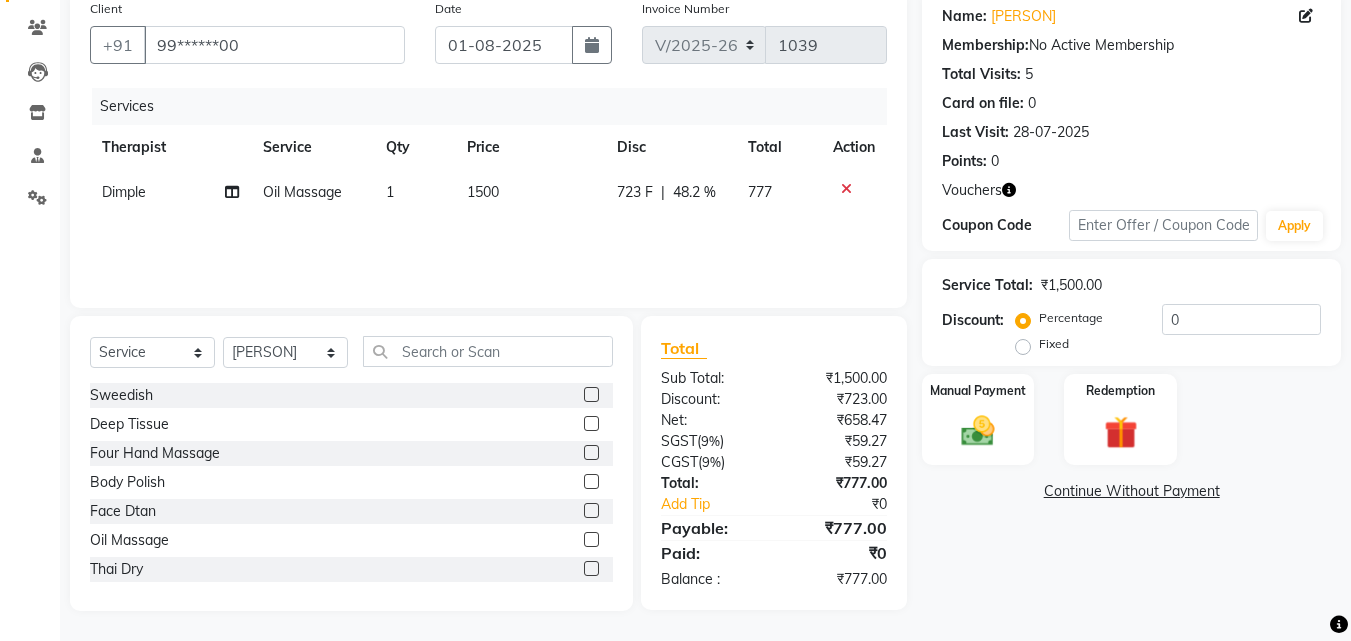 click 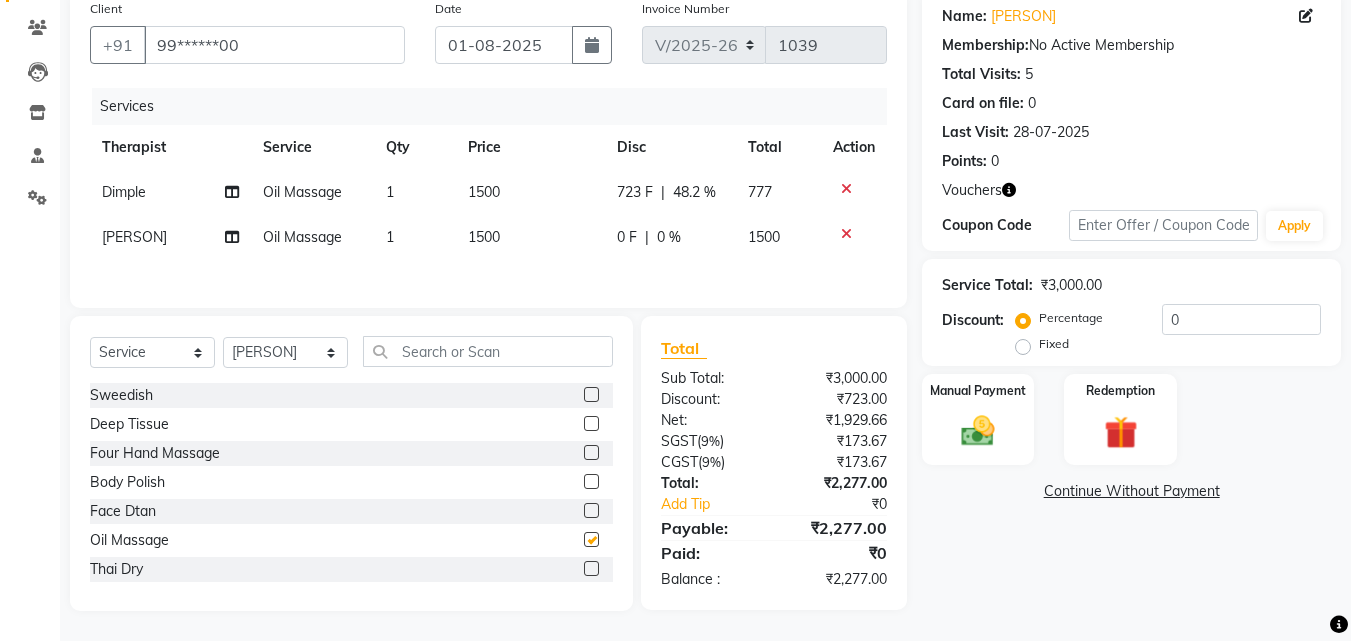 checkbox on "false" 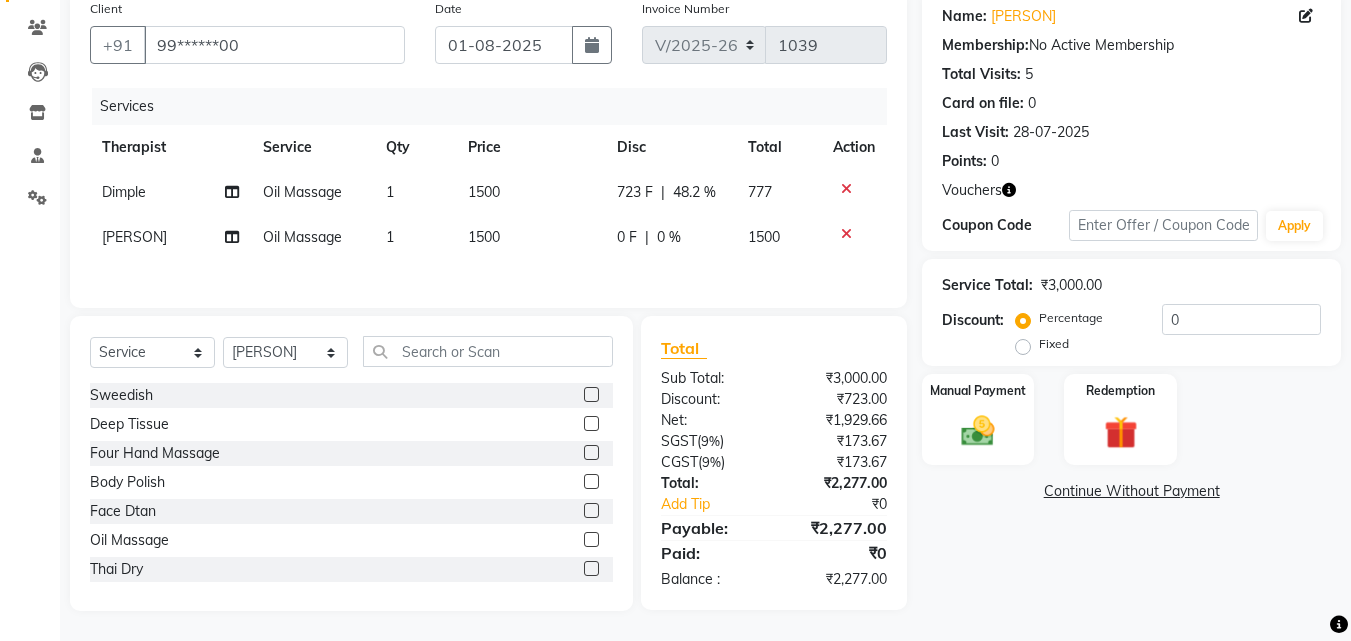 click on "0 F" 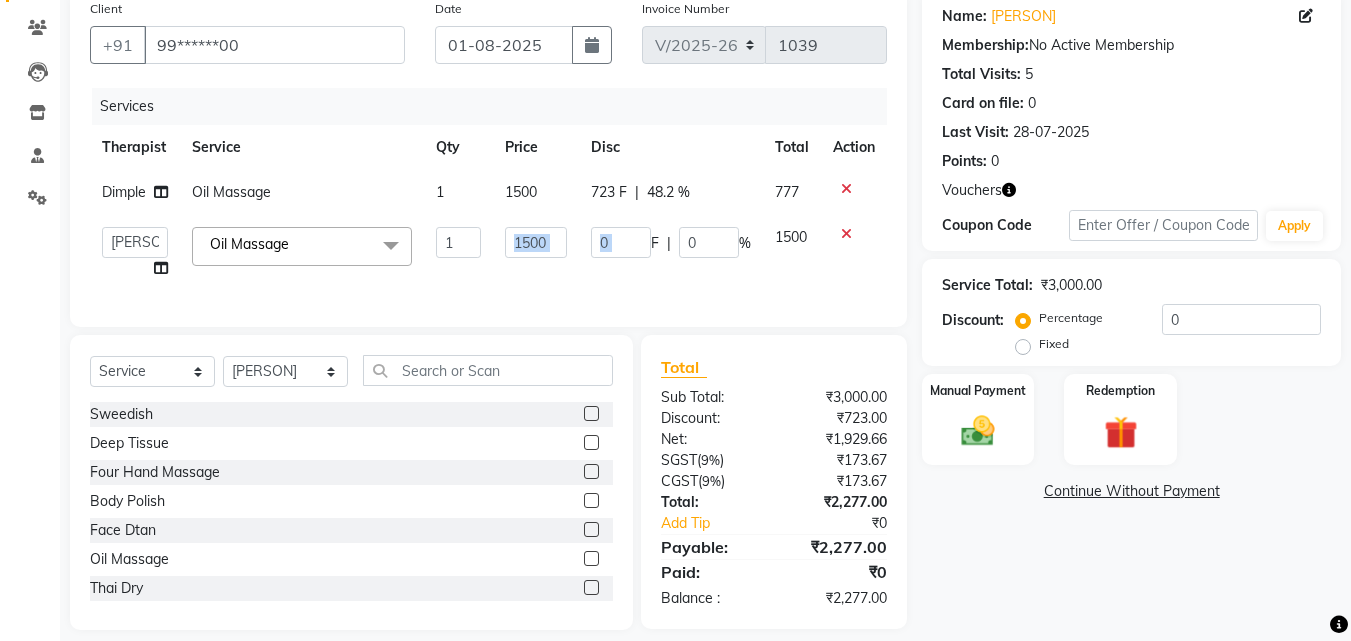 drag, startPoint x: 650, startPoint y: 240, endPoint x: 520, endPoint y: 258, distance: 131.24023 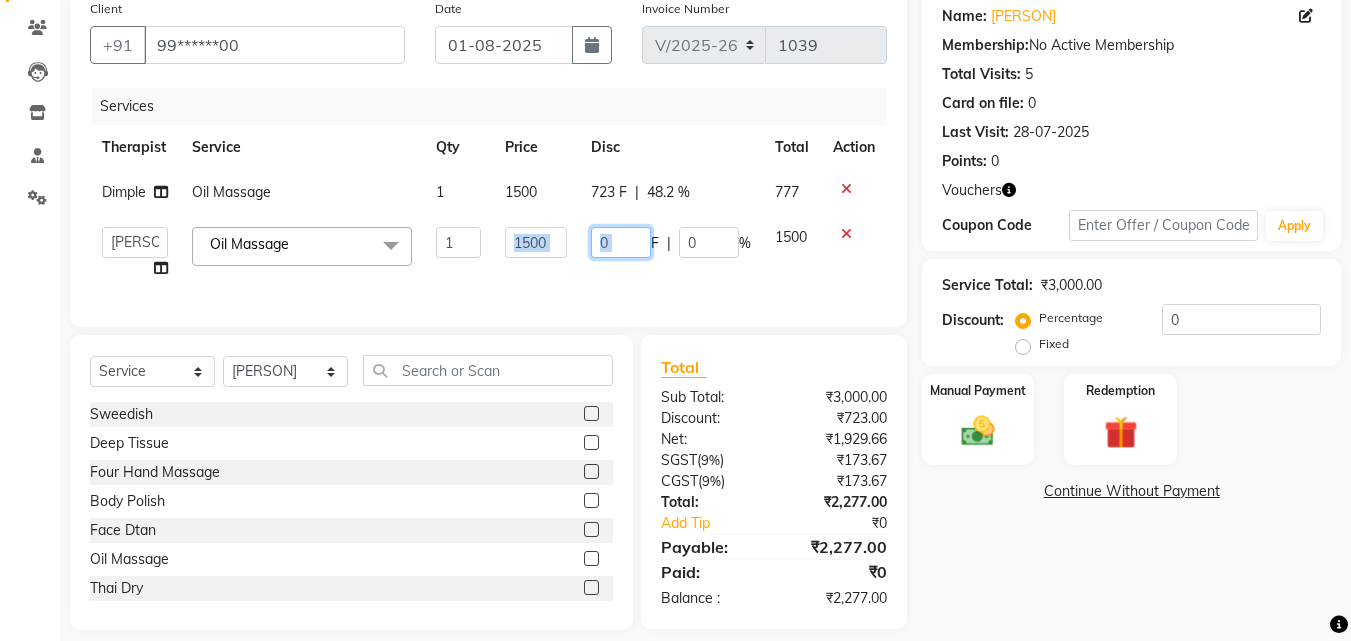click on "0" 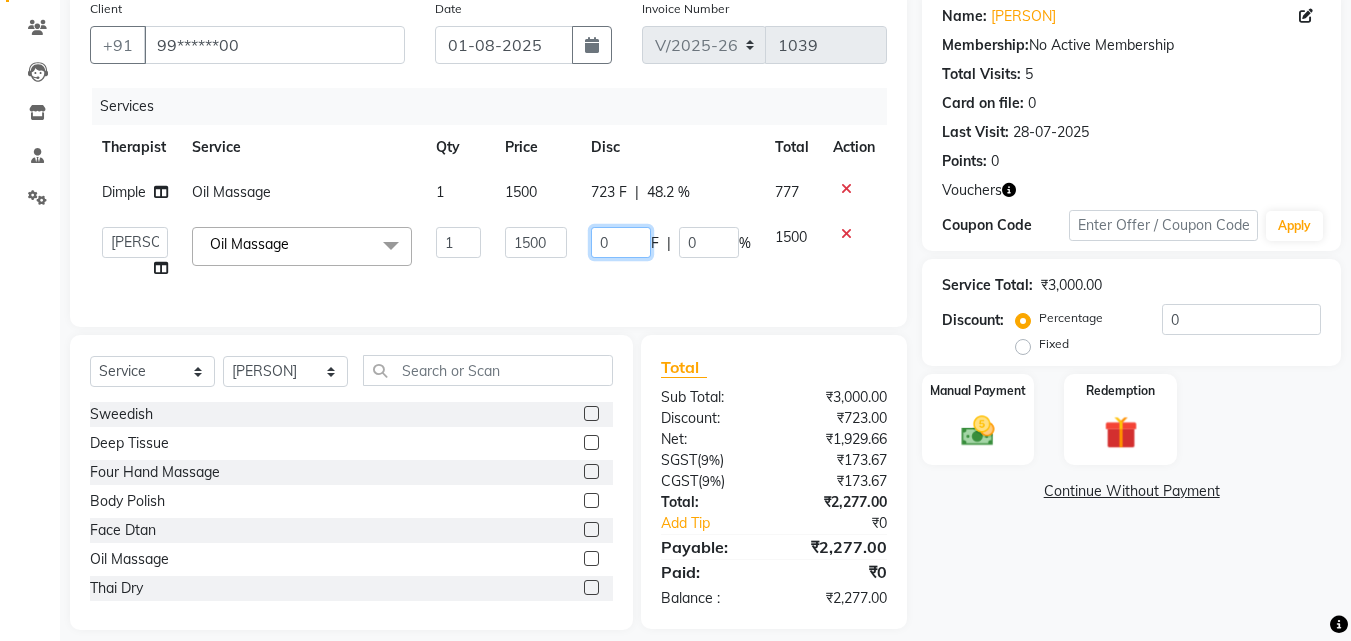 drag, startPoint x: 632, startPoint y: 241, endPoint x: 602, endPoint y: 240, distance: 30.016663 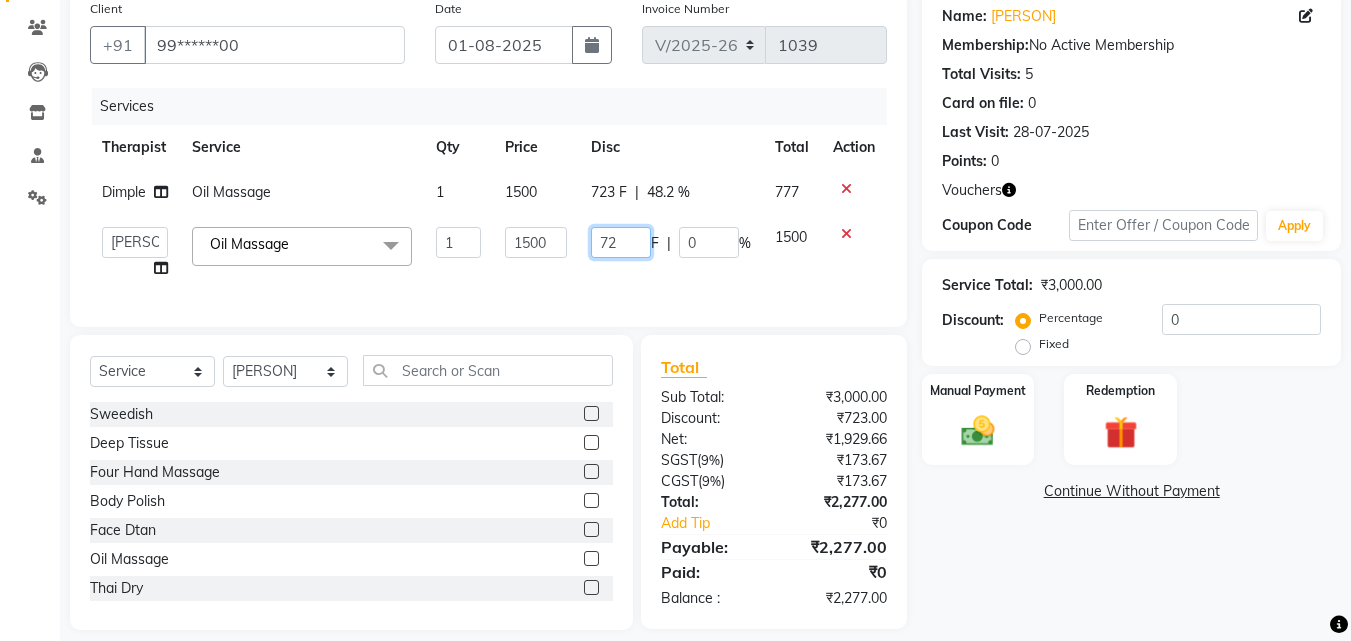 type on "723" 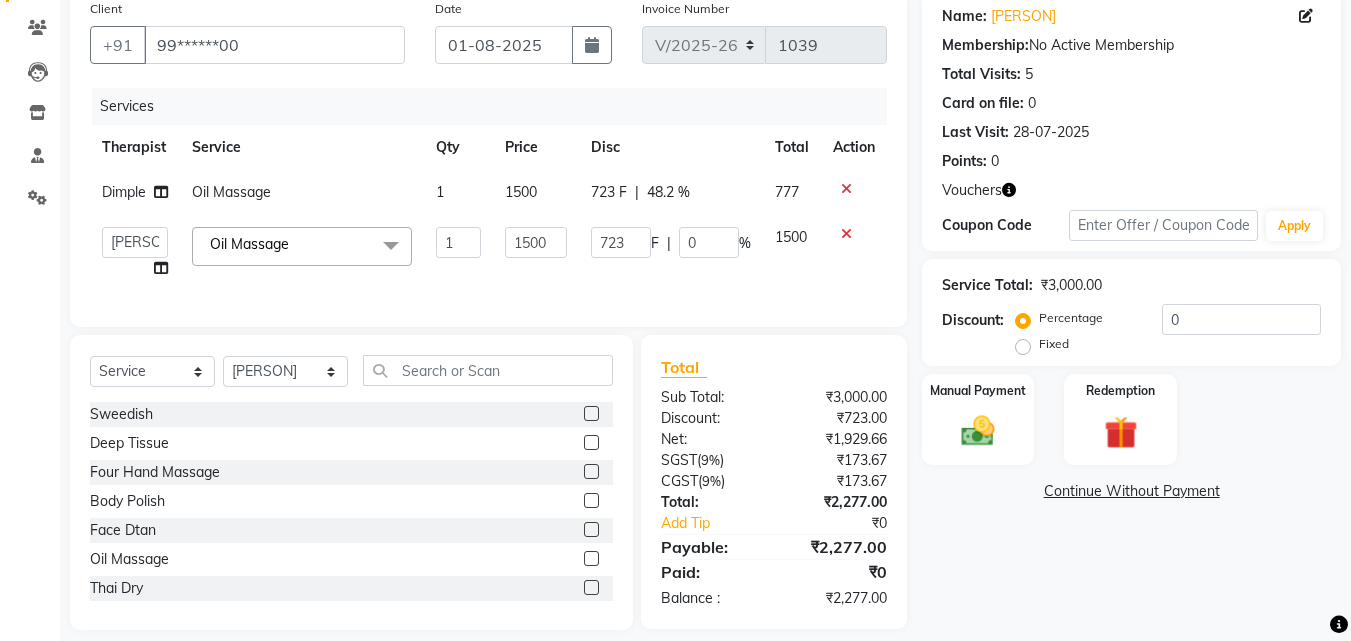 click on "Services Therapist Service Qty Price Disc Total Action [PERSON] [SERVICE] 1 1500 723 F | 48.2 % 777 [PERSON] [PERSON] [PERSON] [PERSON] [PERSON] [PERSON] [PERSON] [SERVICE] x [SERVICE] [SERVICE] [SERVICE] [SERVICE] [SERVICE] [SERVICE] [SERVICE] [SERVICE] 1 1500 723 F | 0 % 1500" 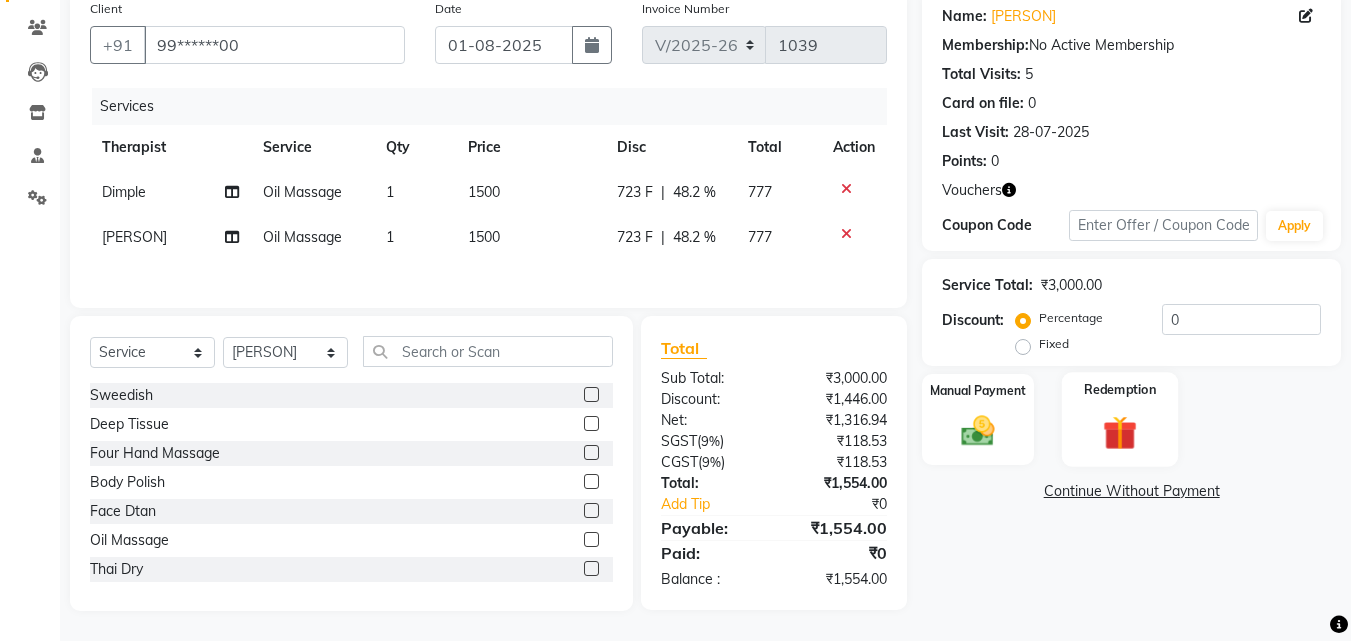 click on "Redemption" 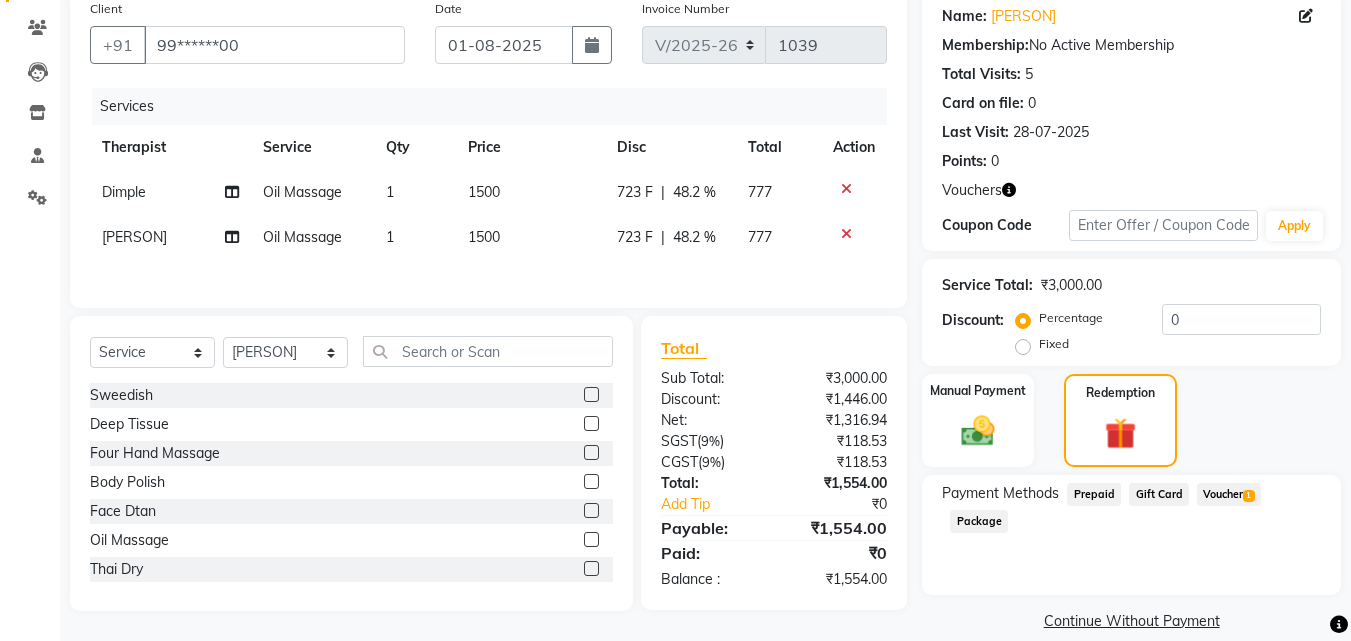 click on "Voucher  1" 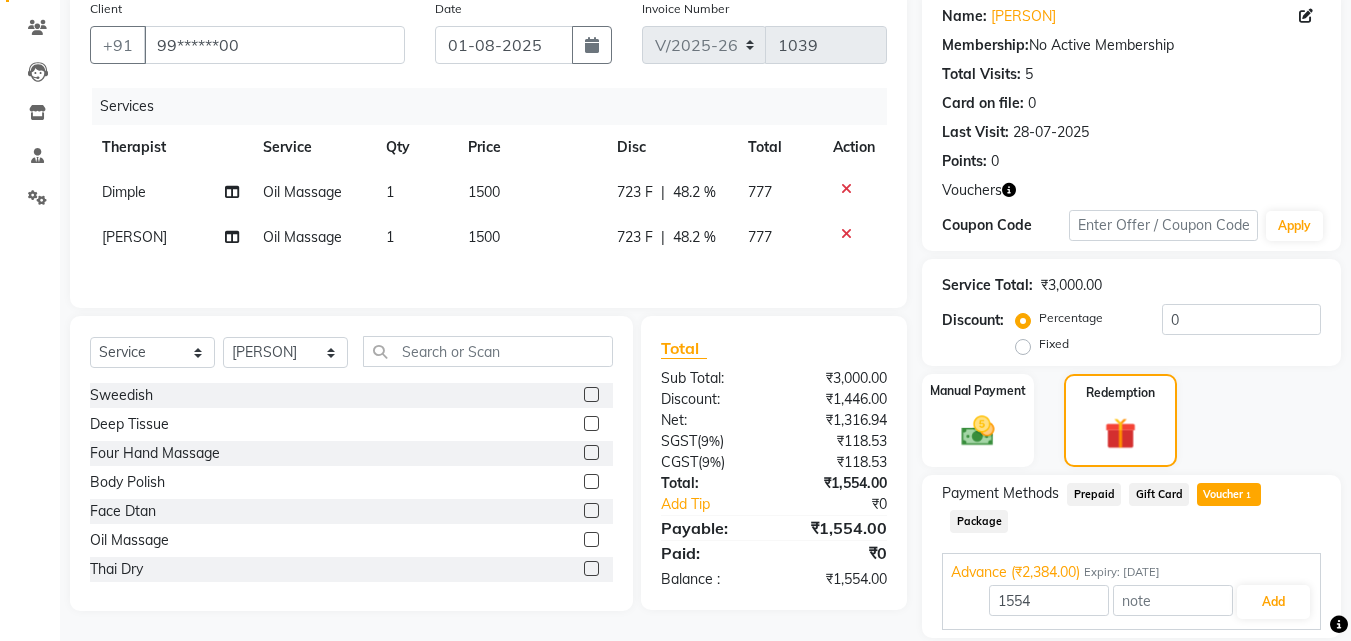 scroll, scrollTop: 228, scrollLeft: 0, axis: vertical 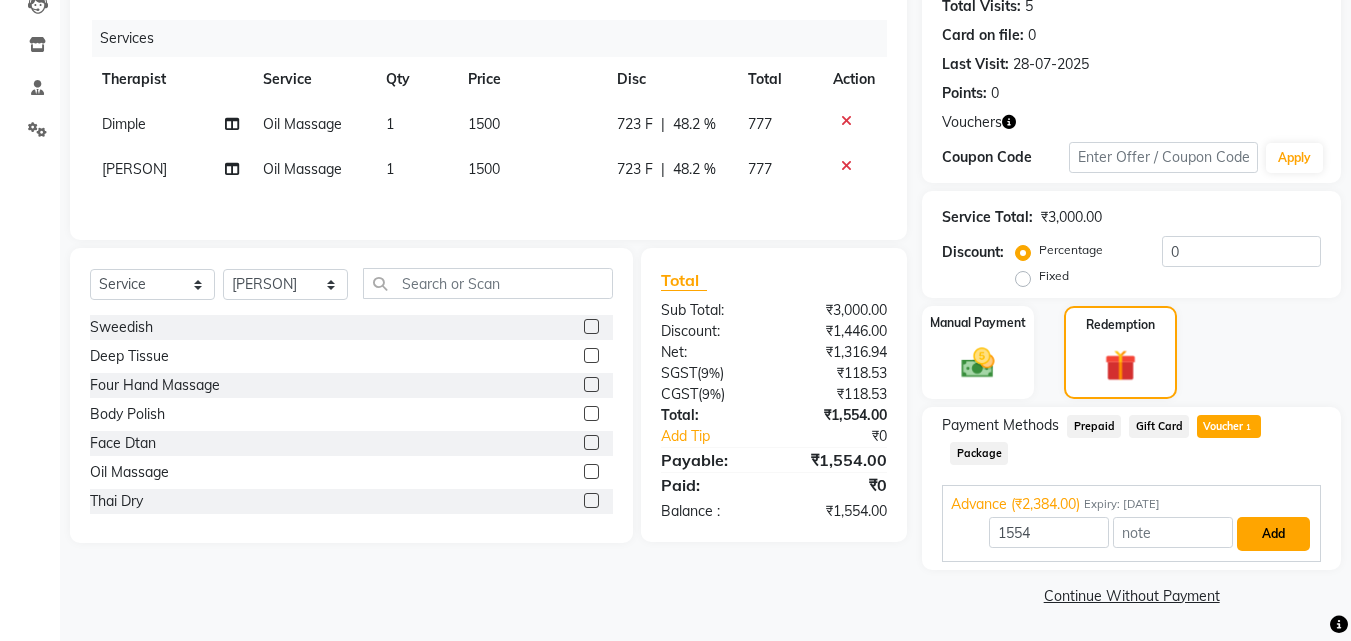 click on "Add" at bounding box center (1273, 534) 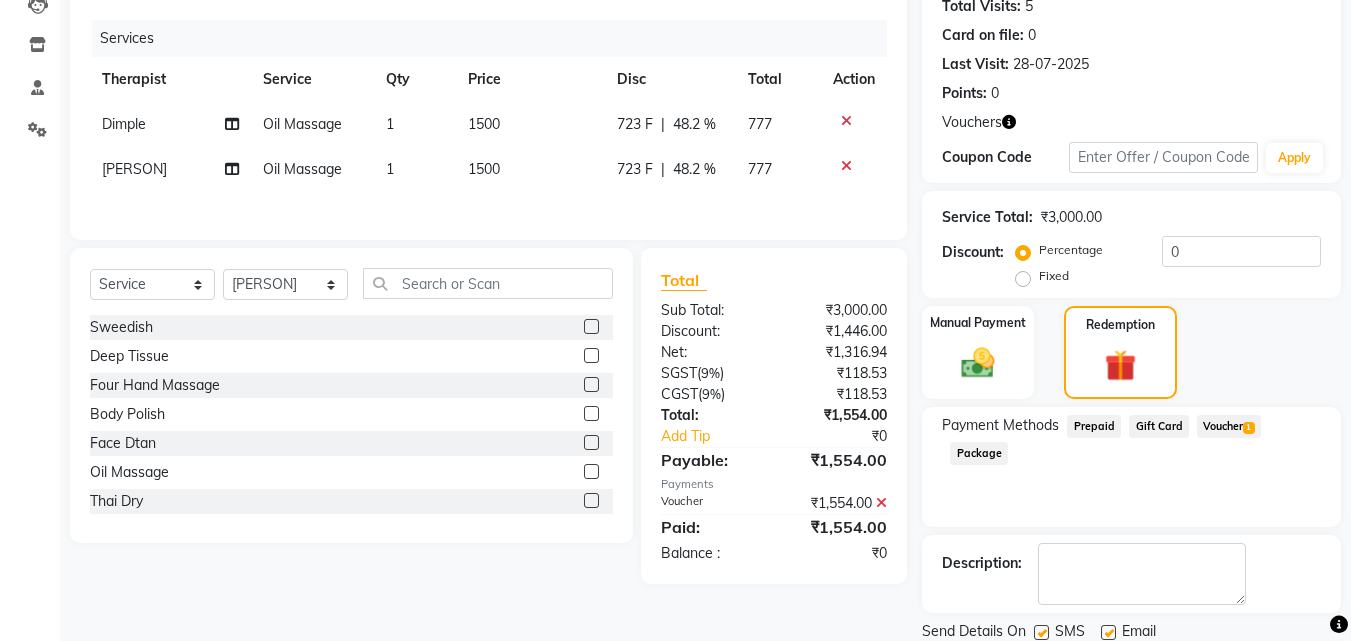 scroll, scrollTop: 298, scrollLeft: 0, axis: vertical 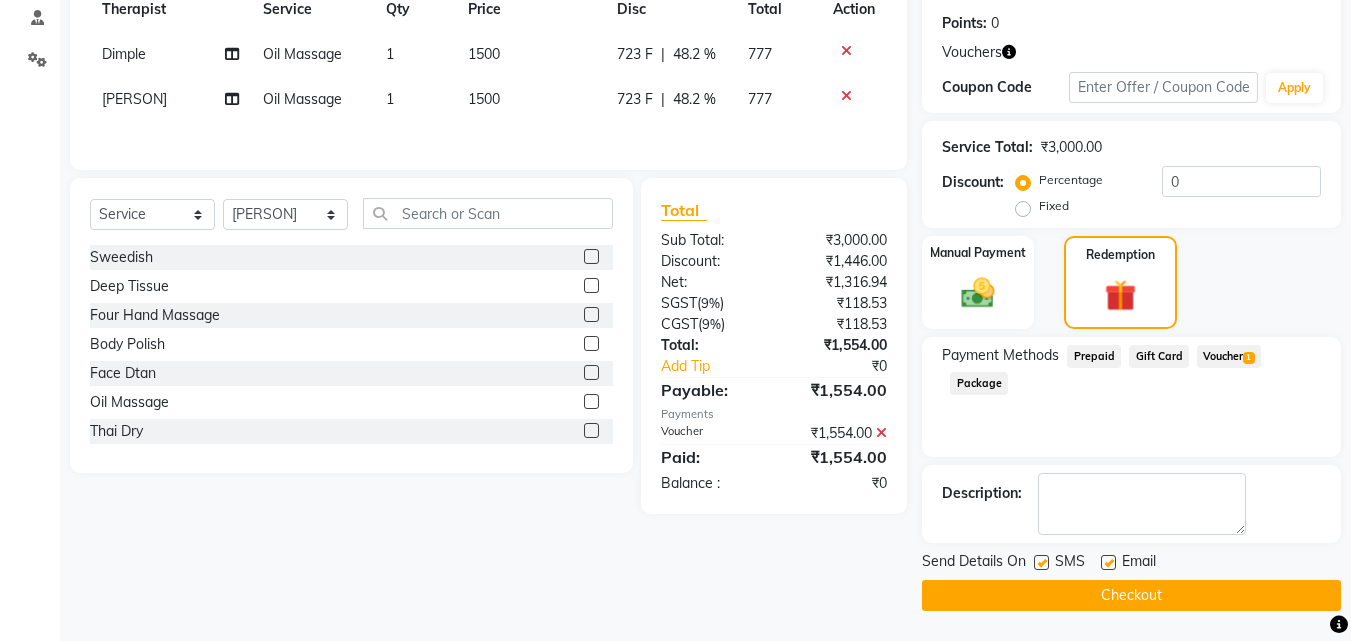 click 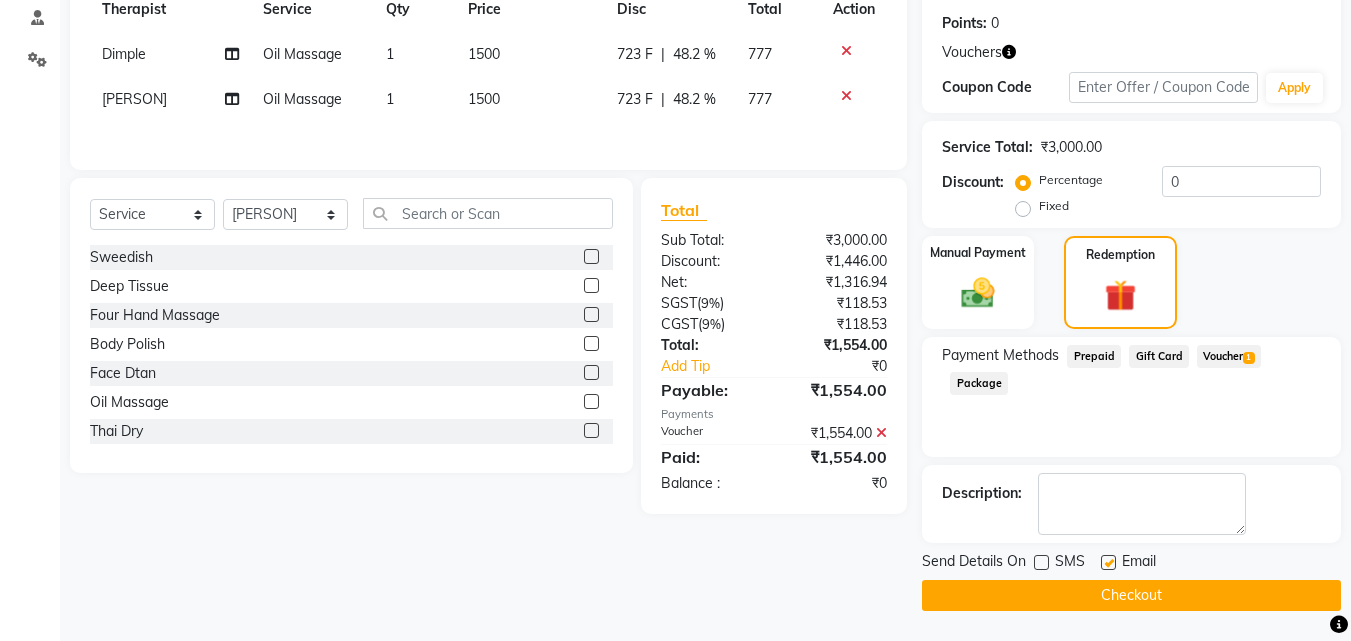 click 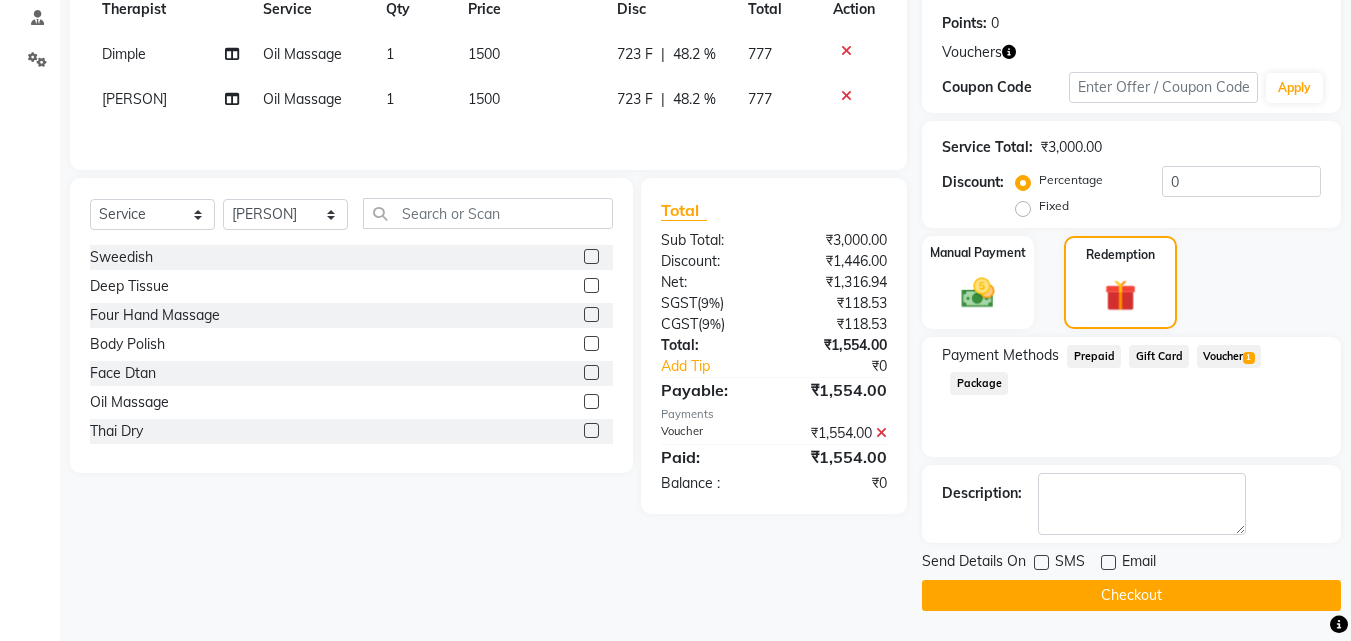 click on "Checkout" 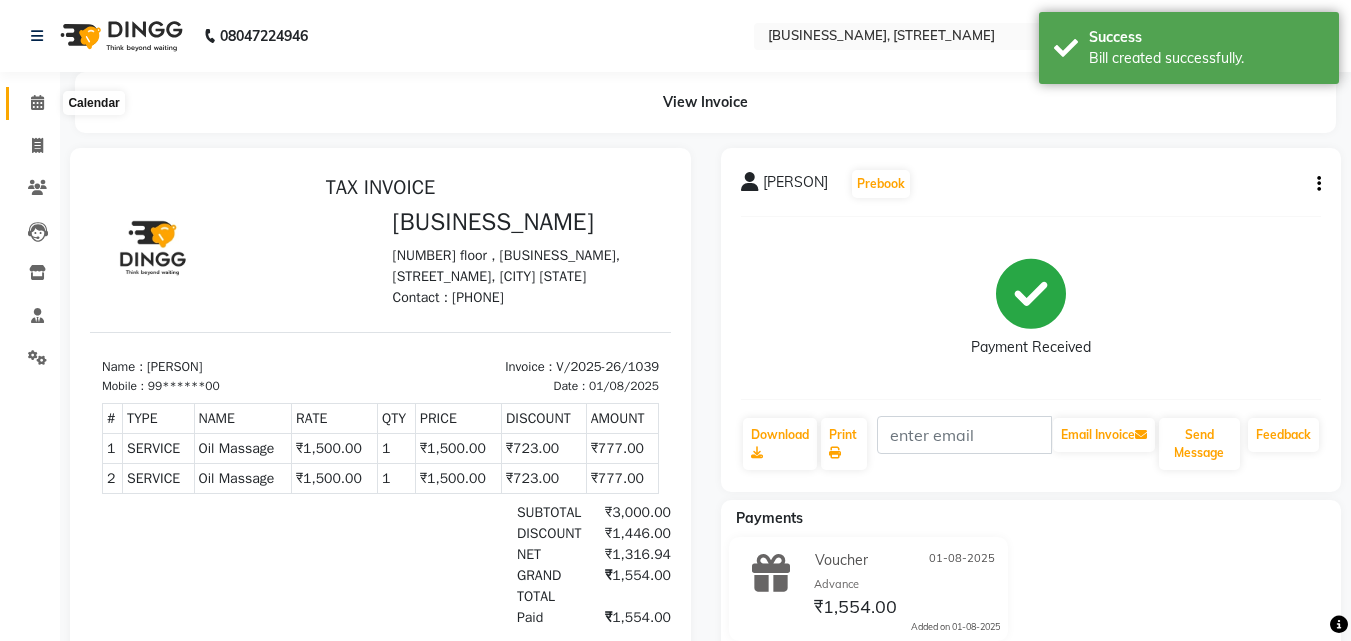 scroll, scrollTop: 0, scrollLeft: 0, axis: both 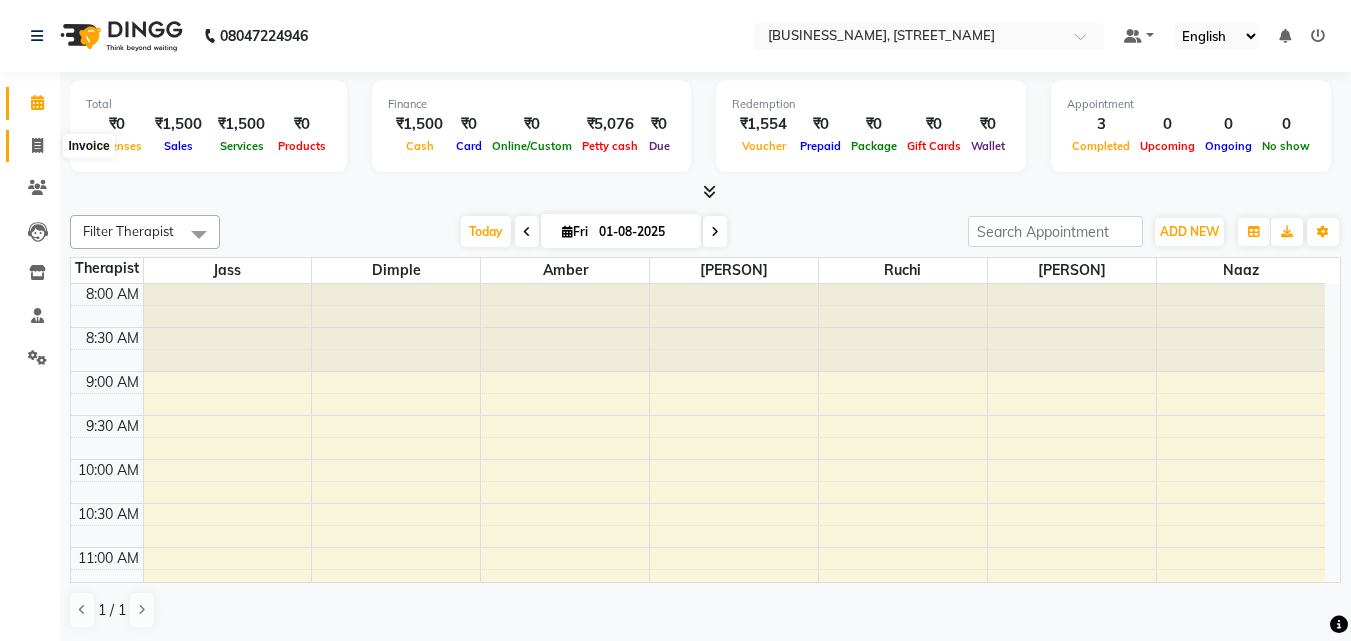 click 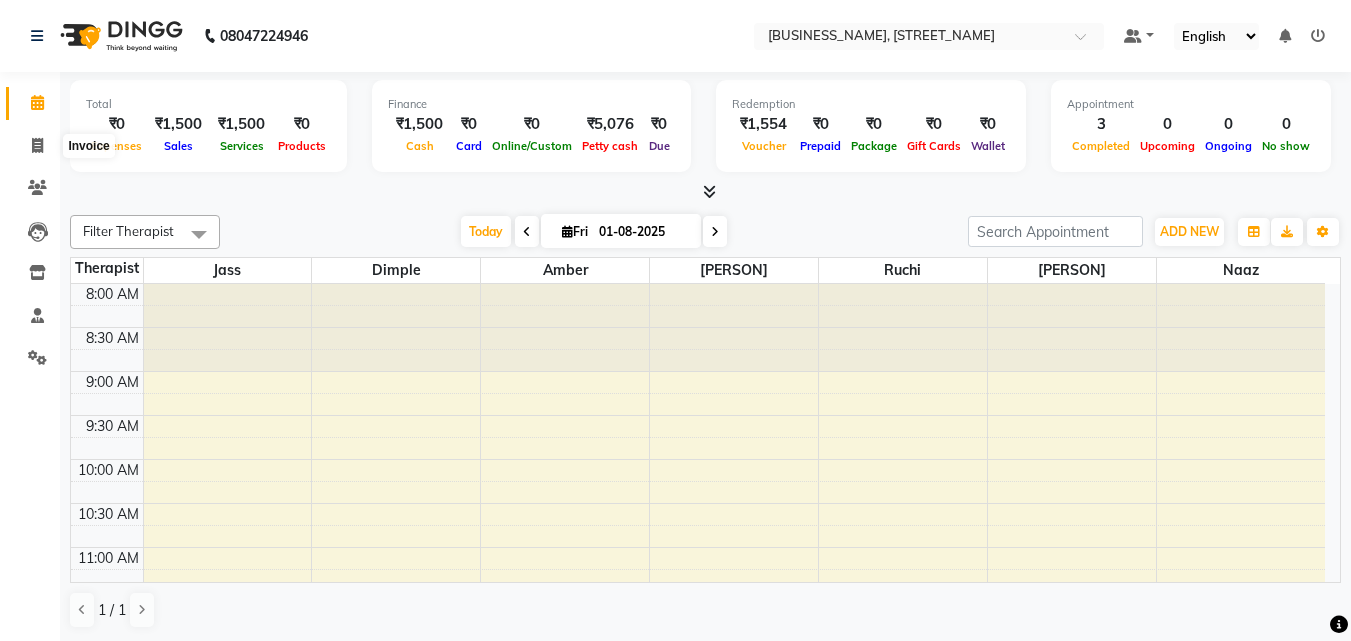 select on "service" 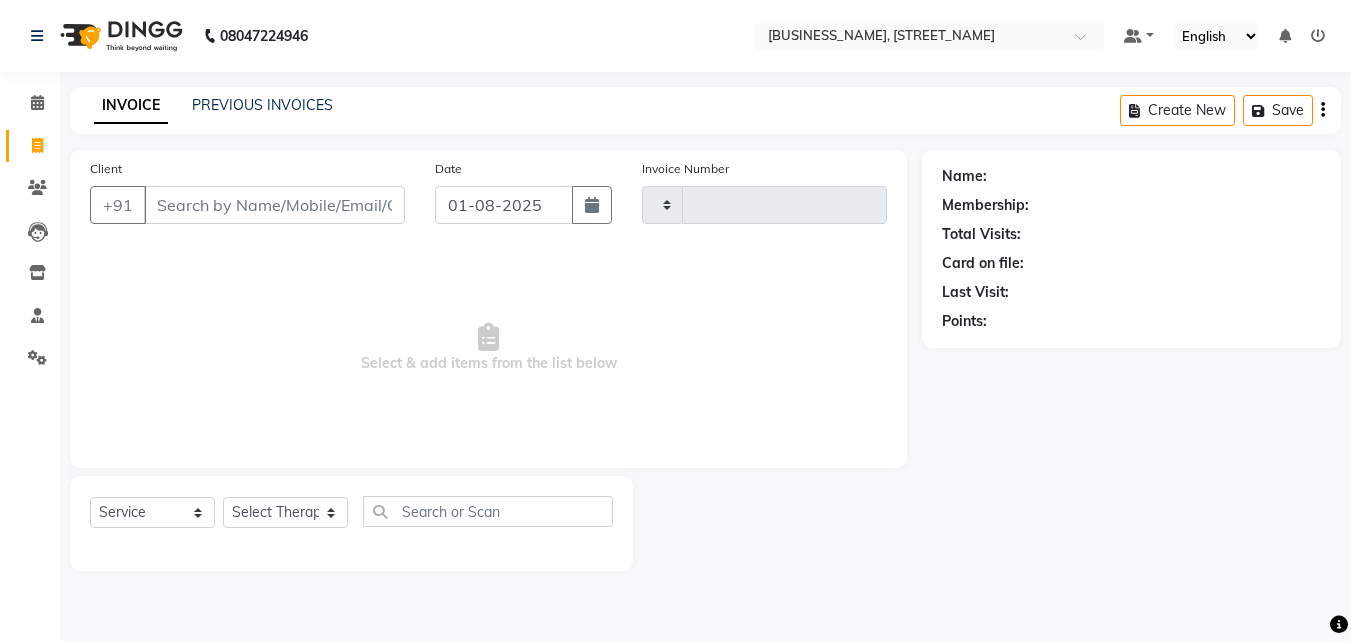 click on "Client" at bounding box center (274, 205) 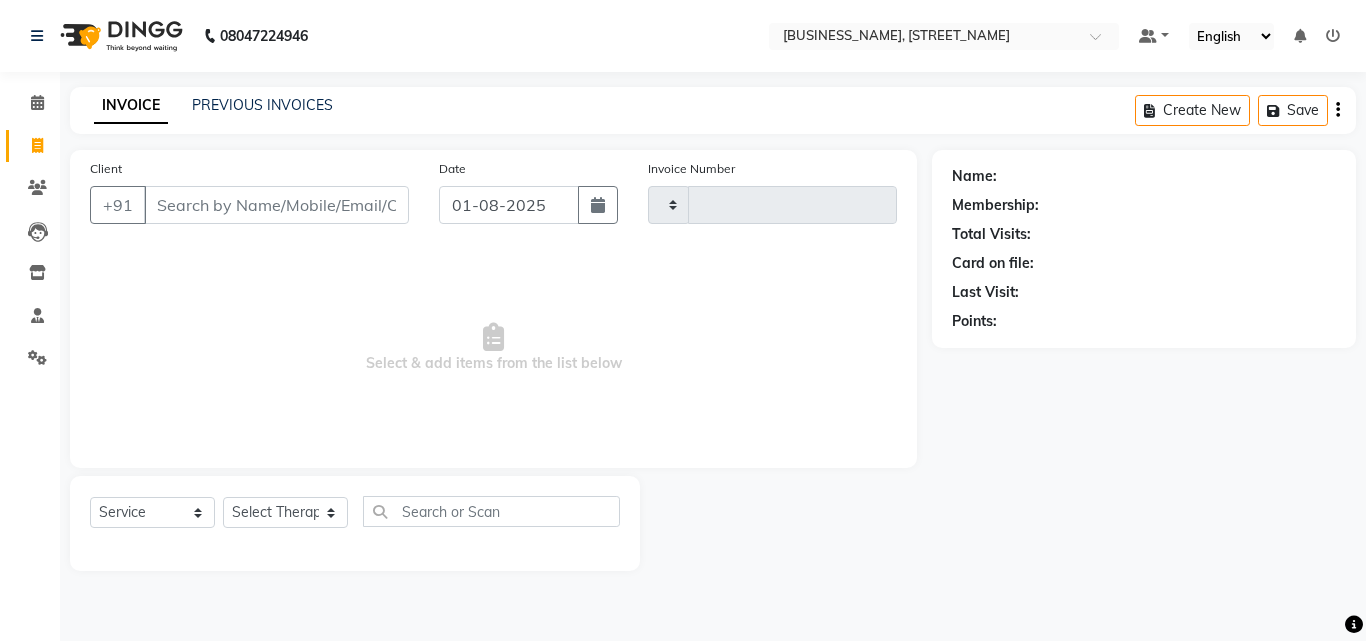 type on "Anil" 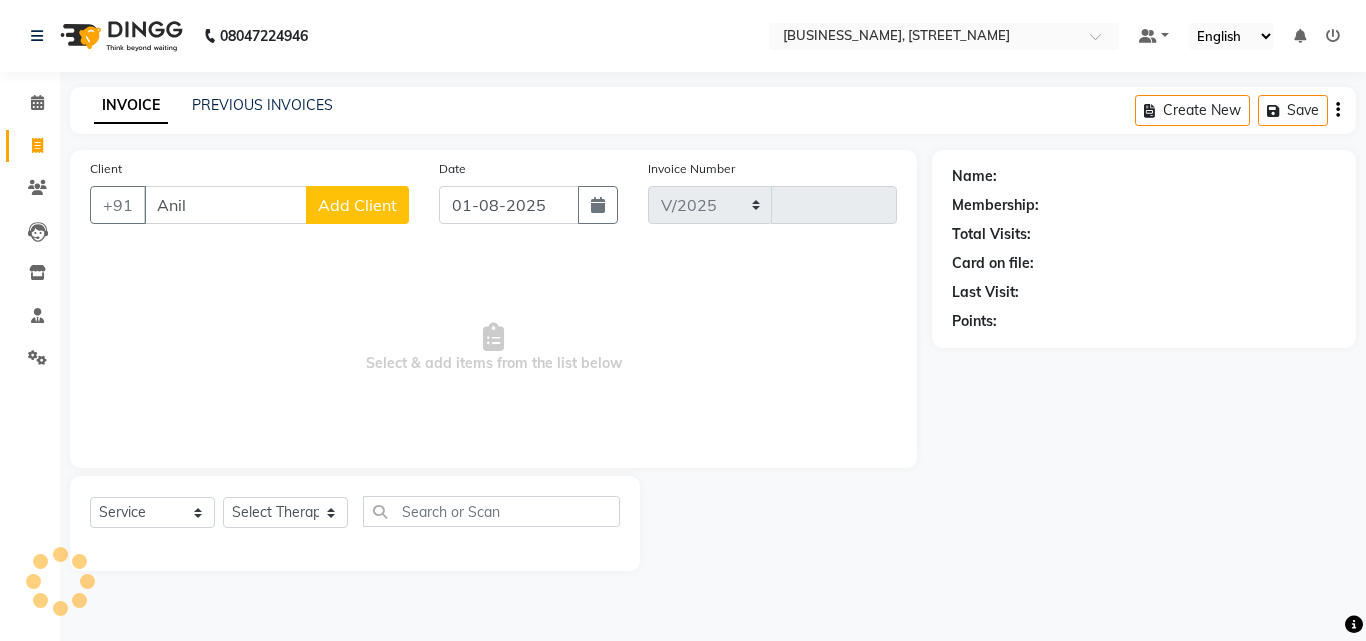 select on "7037" 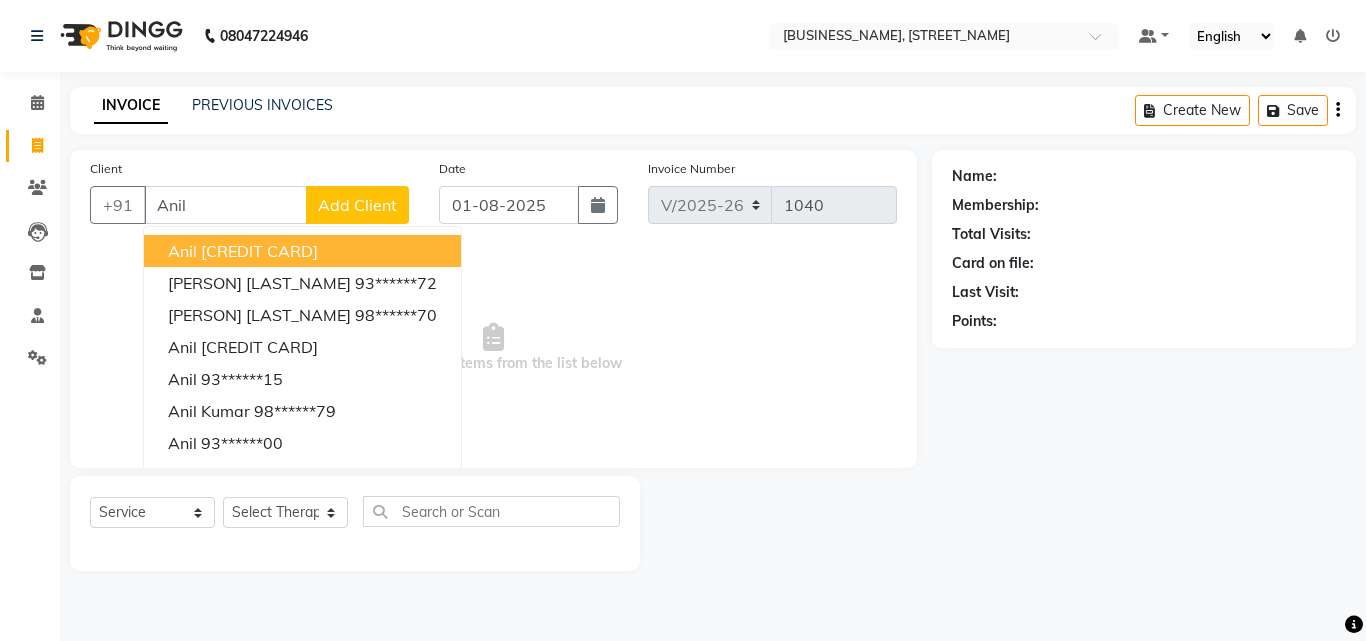 click on "[CREDIT CARD]" at bounding box center (259, 251) 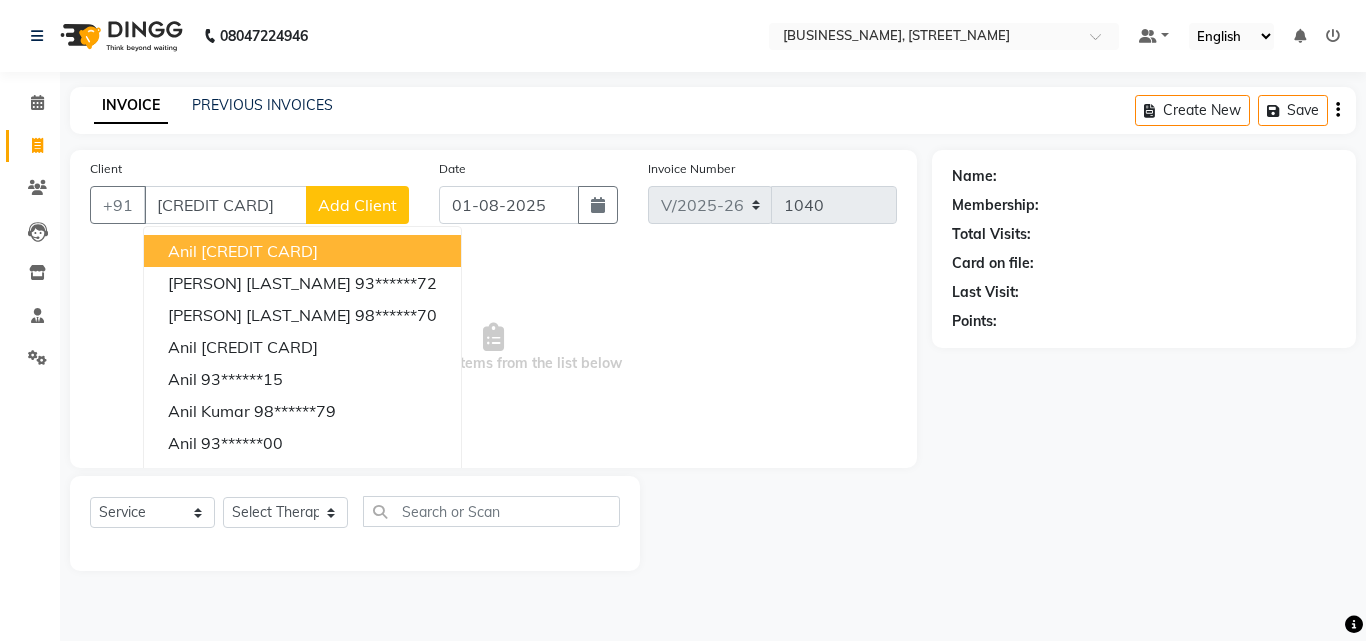 type on "[CREDIT CARD]" 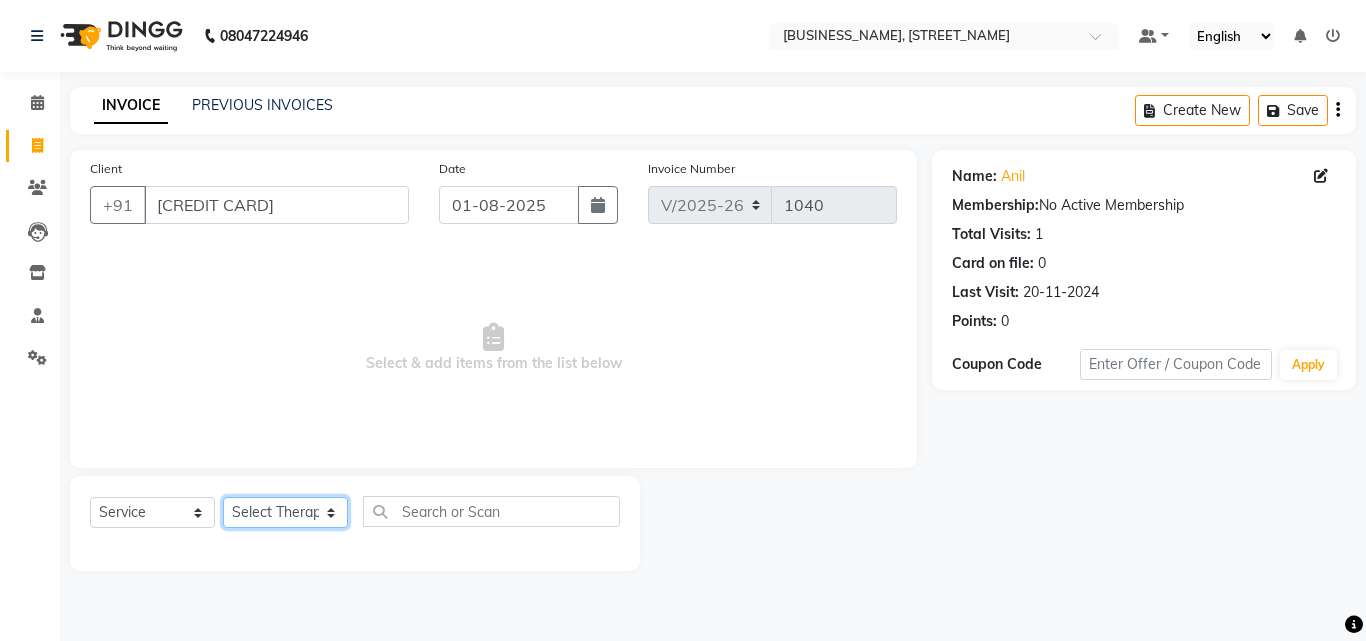 click on "Select Therapist [PERSON] [PERSON] [PERSON] [PERSON] [PERSON] [PERSON] [PERSON]" 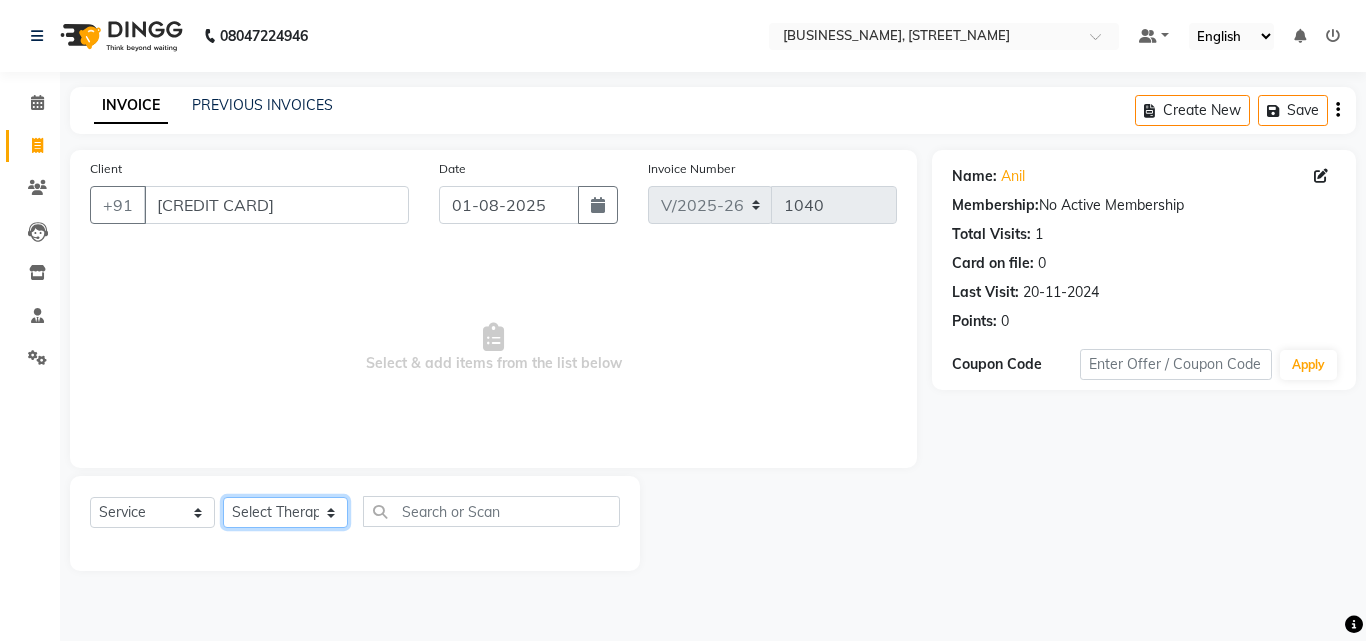 select on "61902" 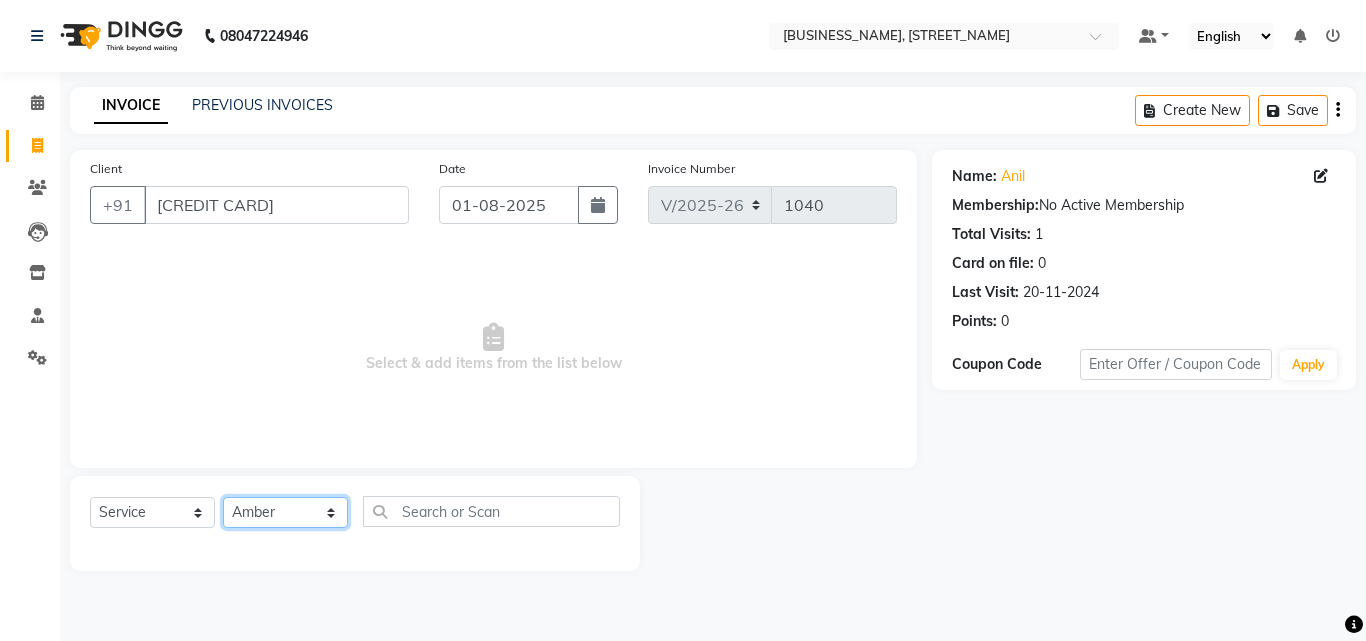 click on "Select Therapist [PERSON] [PERSON] [PERSON] [PERSON] [PERSON] [PERSON] [PERSON]" 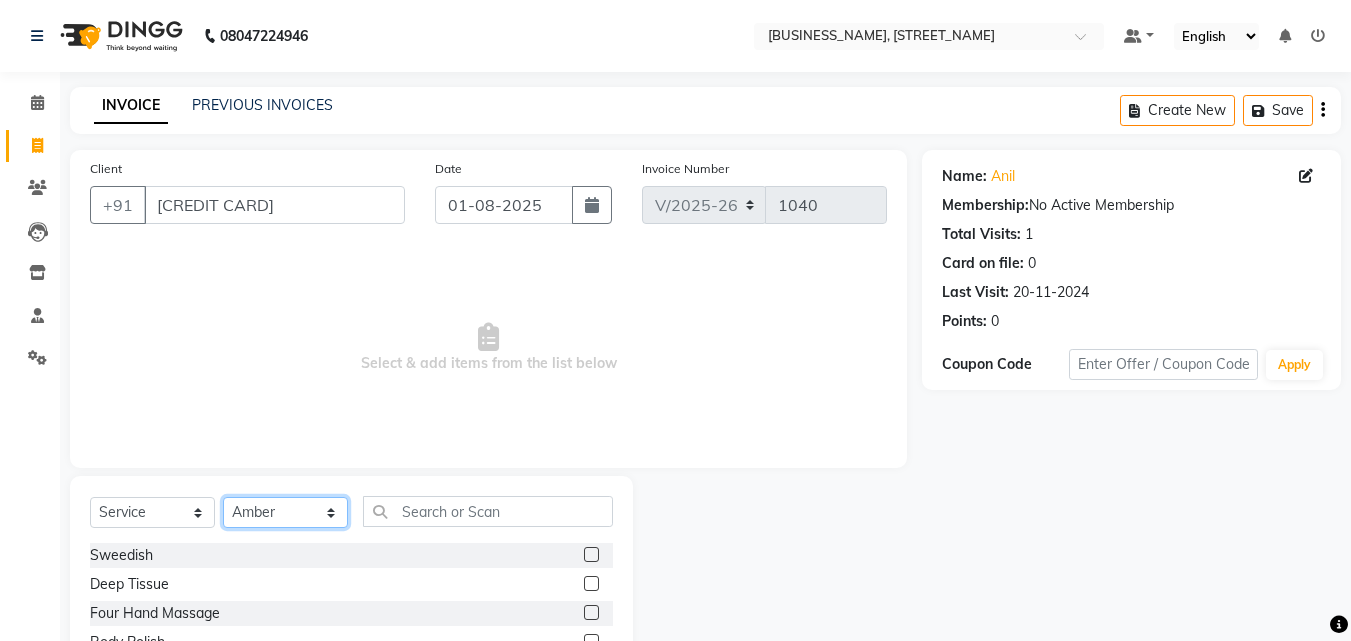 scroll, scrollTop: 160, scrollLeft: 0, axis: vertical 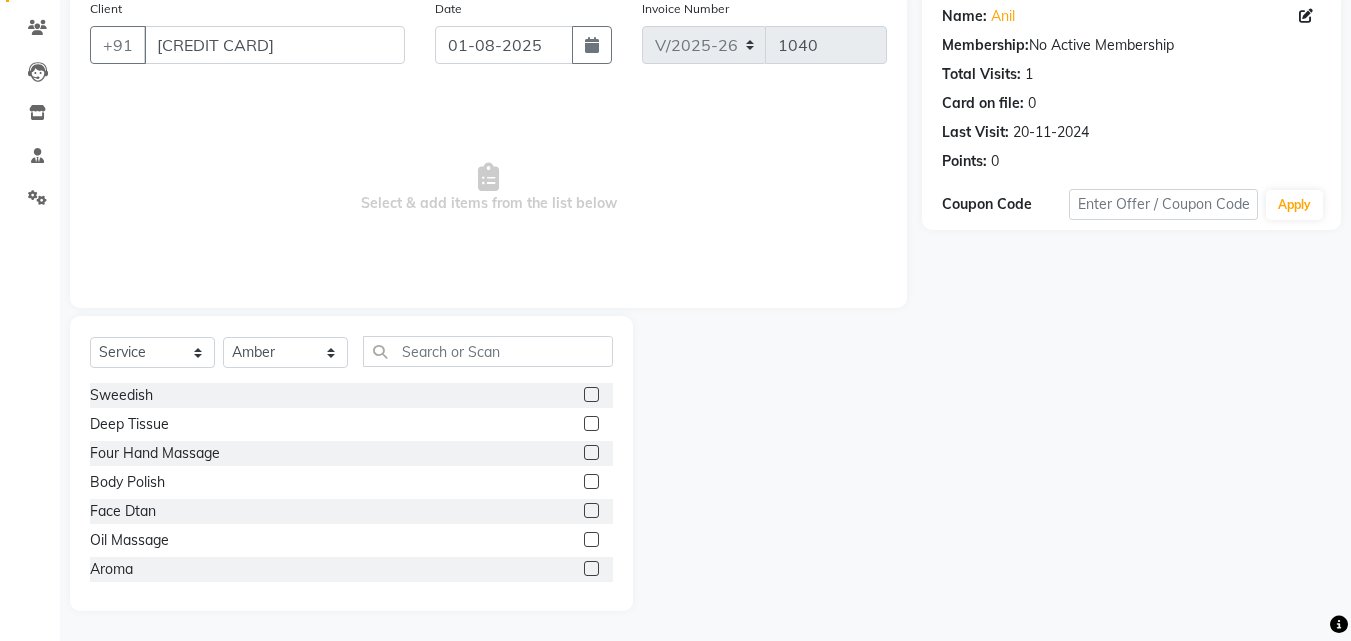 click 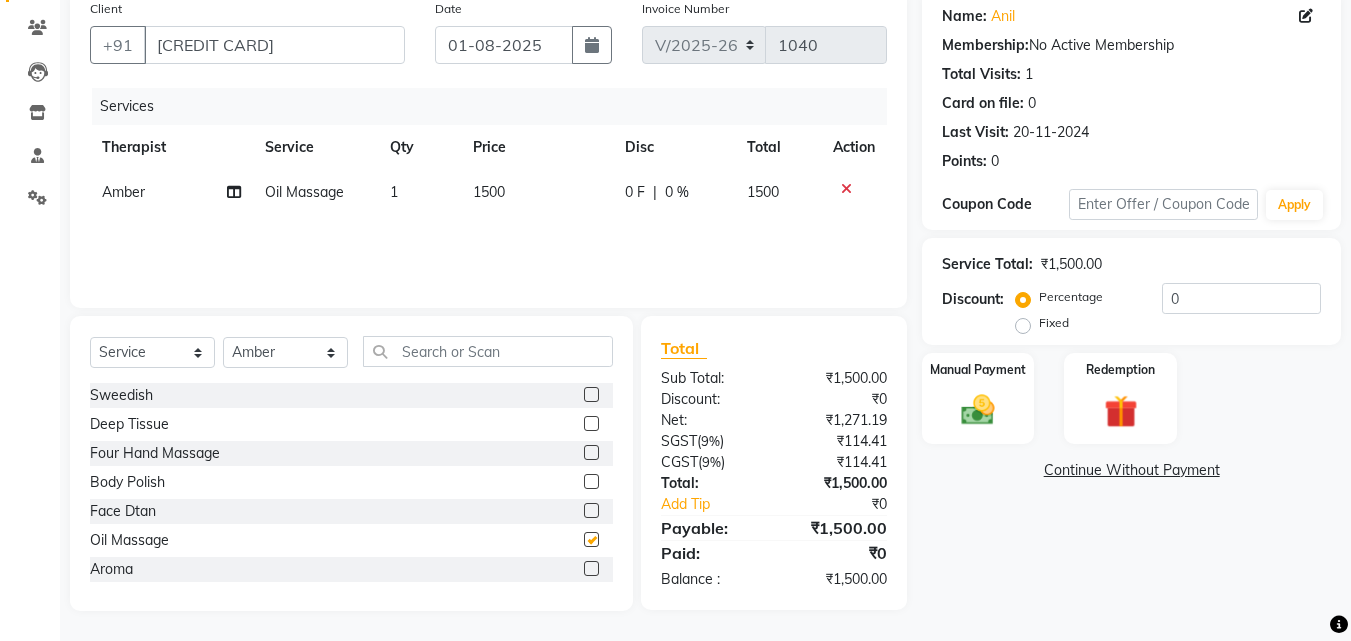 checkbox on "false" 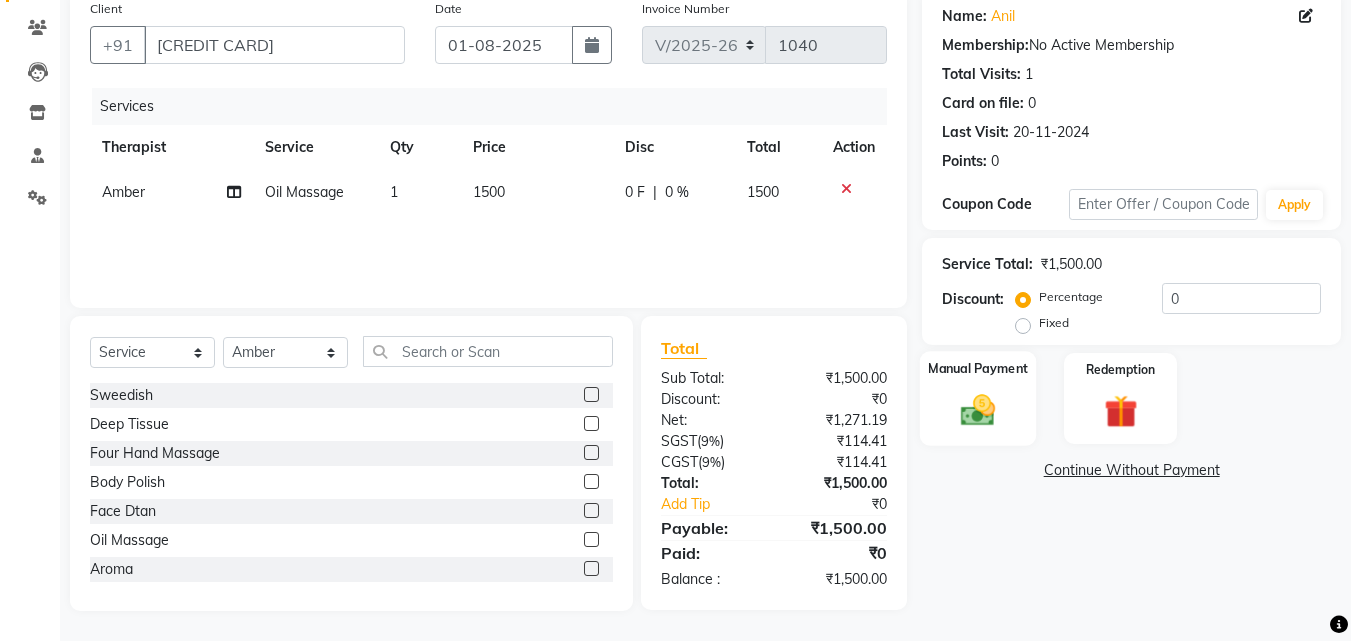 click on "Manual Payment" 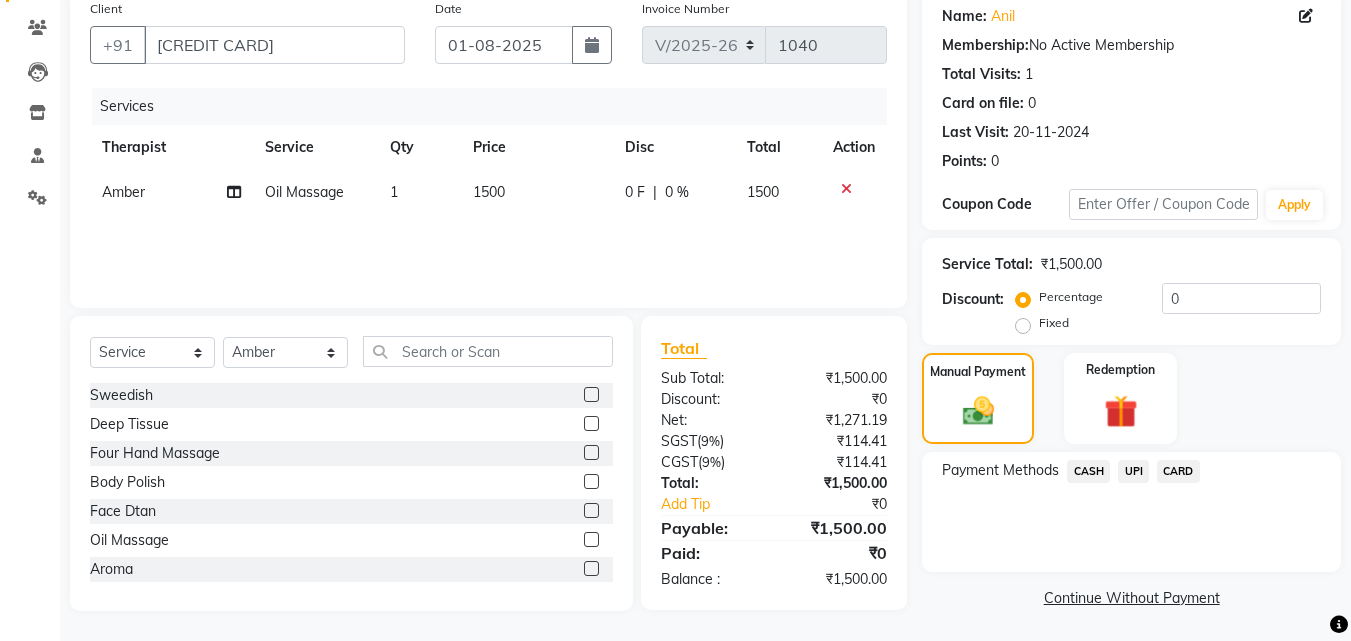 click on "UPI" 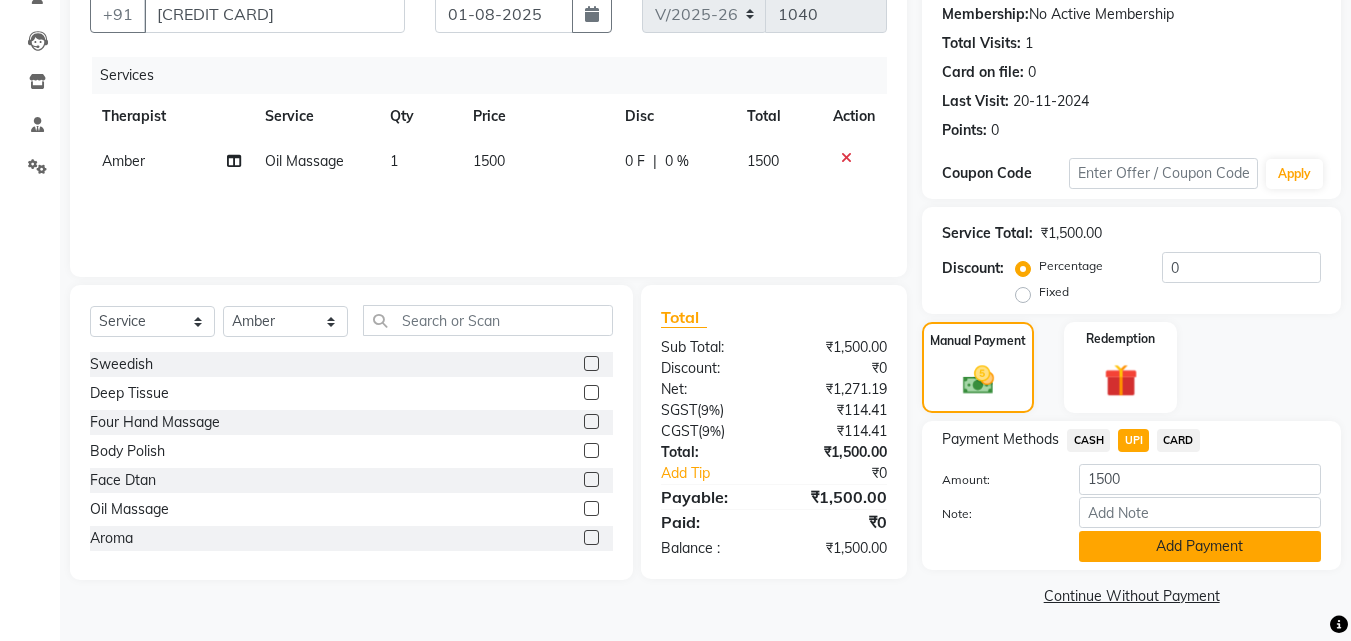 click on "Add Payment" 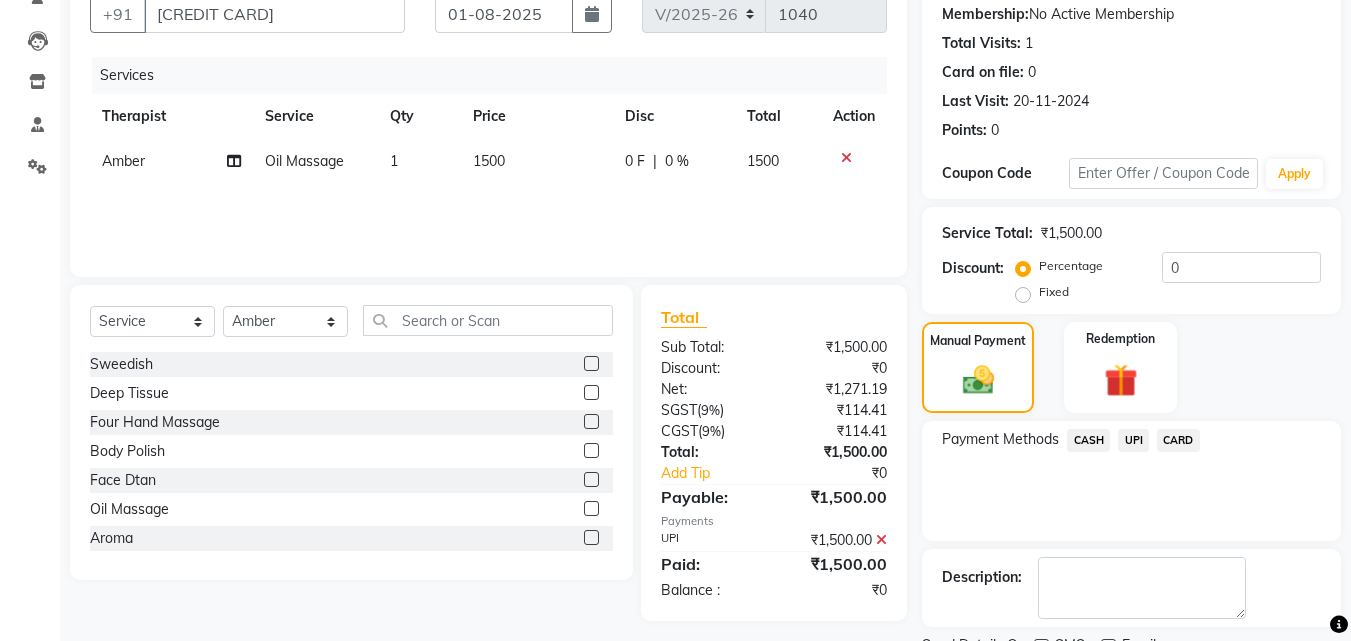 scroll, scrollTop: 275, scrollLeft: 0, axis: vertical 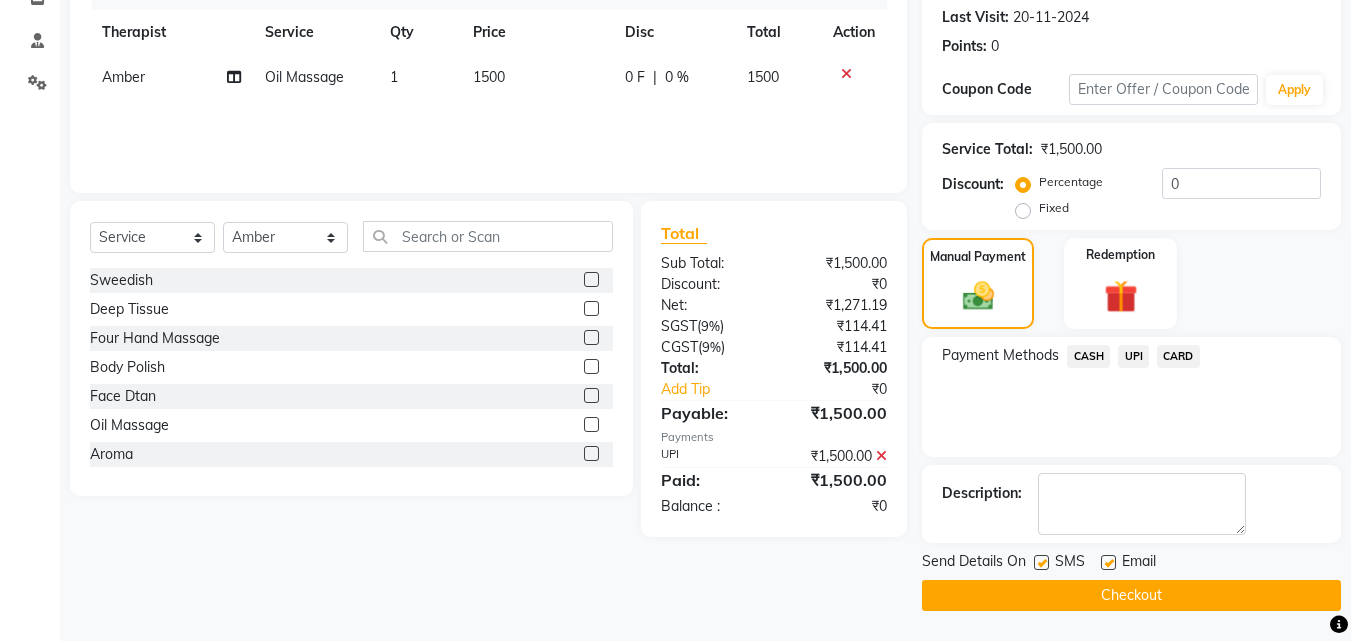 click on "Checkout" 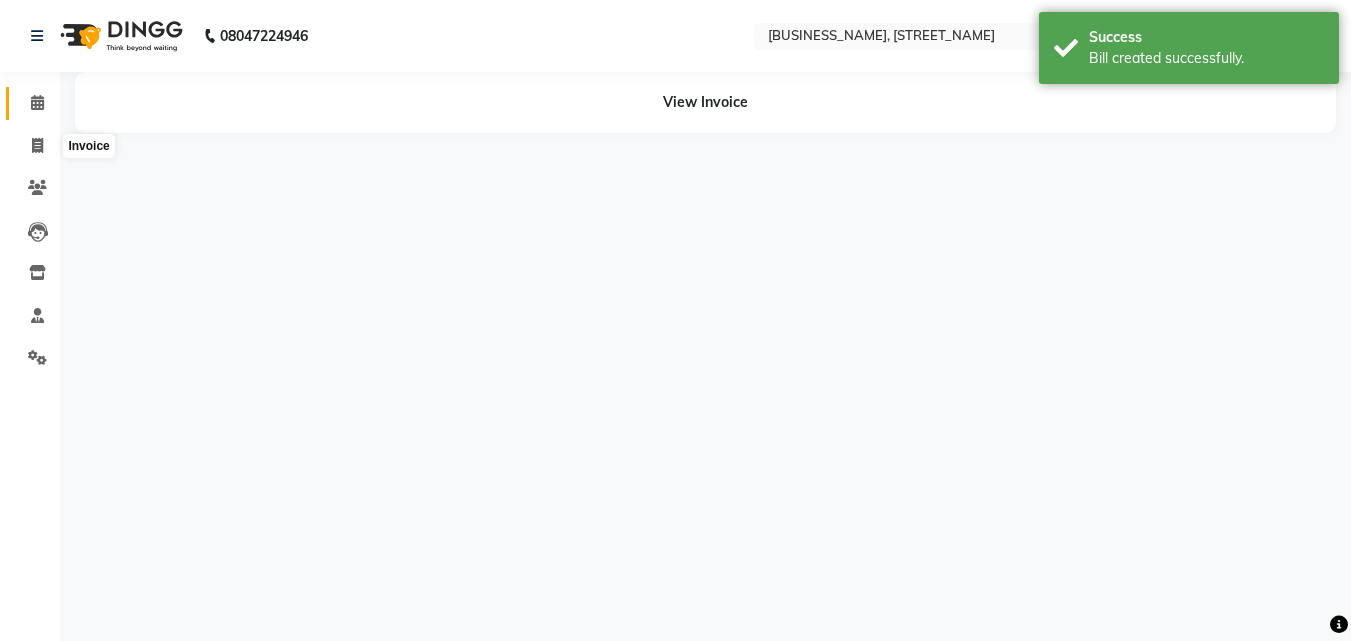click 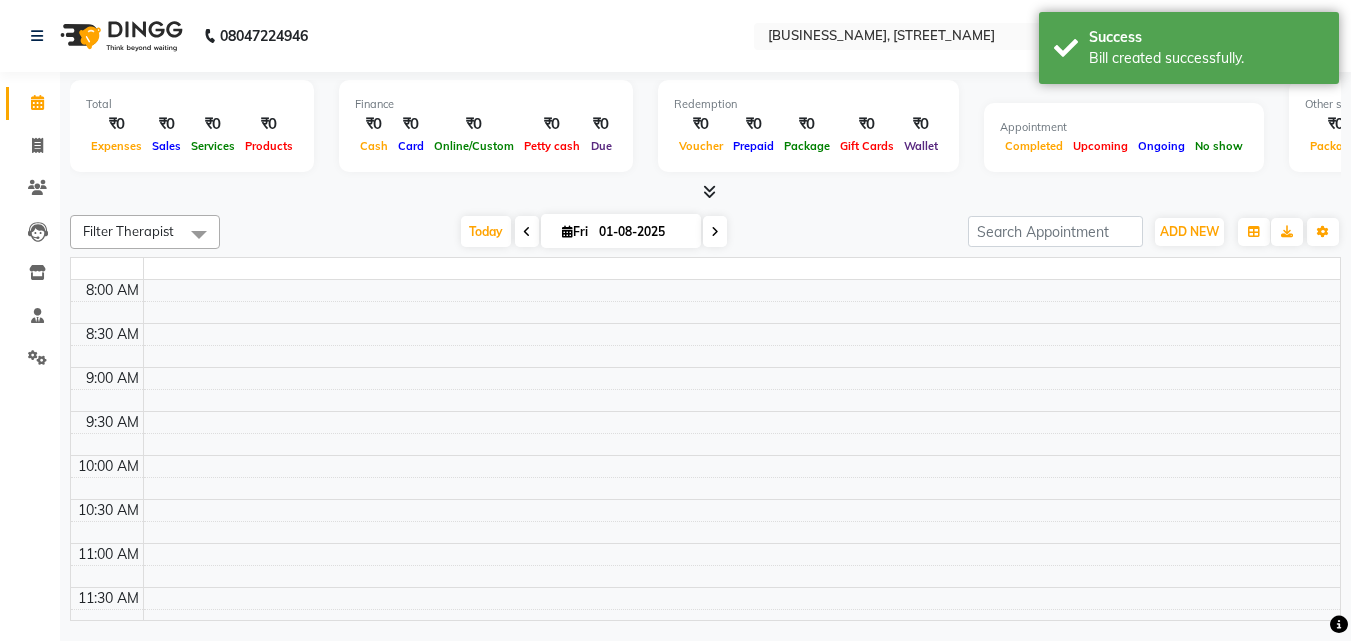 scroll, scrollTop: 0, scrollLeft: 0, axis: both 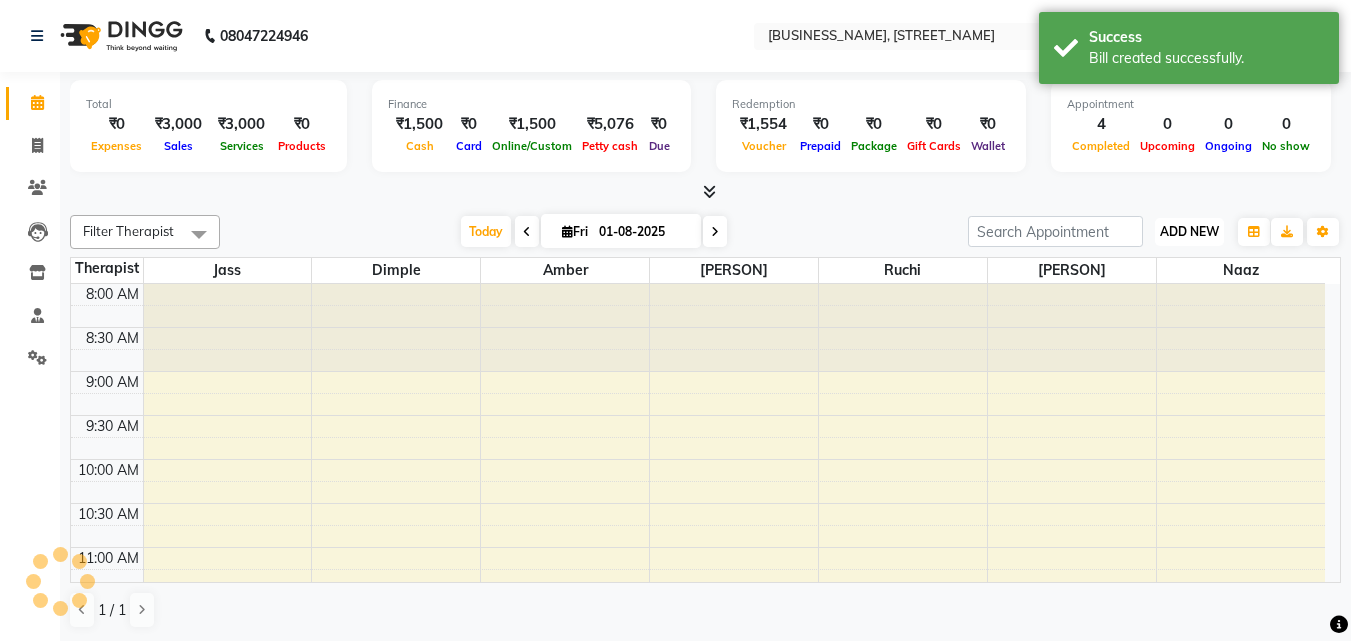 click on "ADD NEW" at bounding box center (1189, 231) 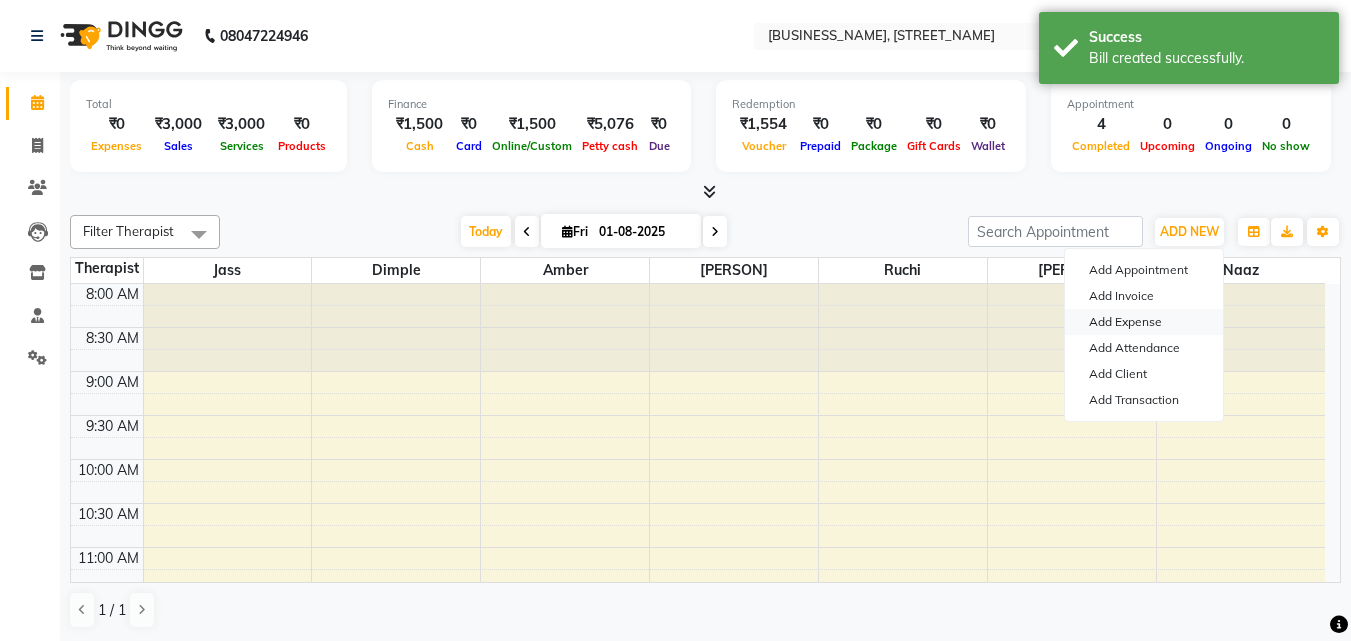 click on "Add Expense" at bounding box center [1144, 322] 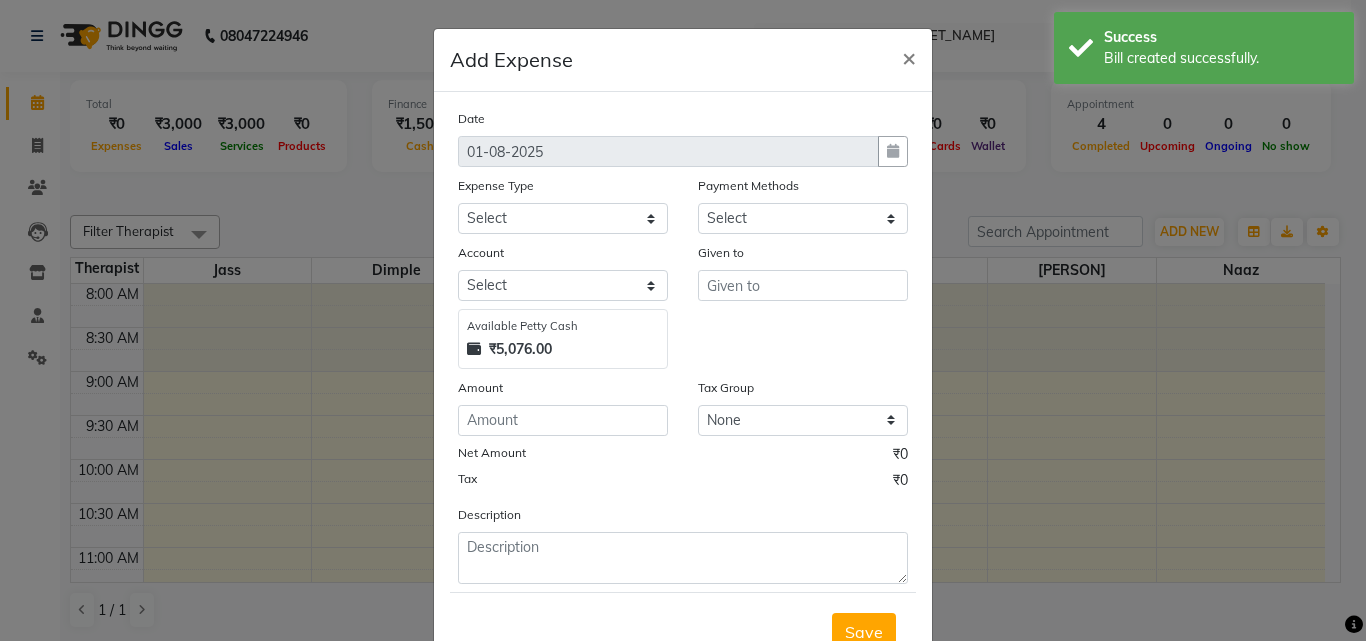 select on "1" 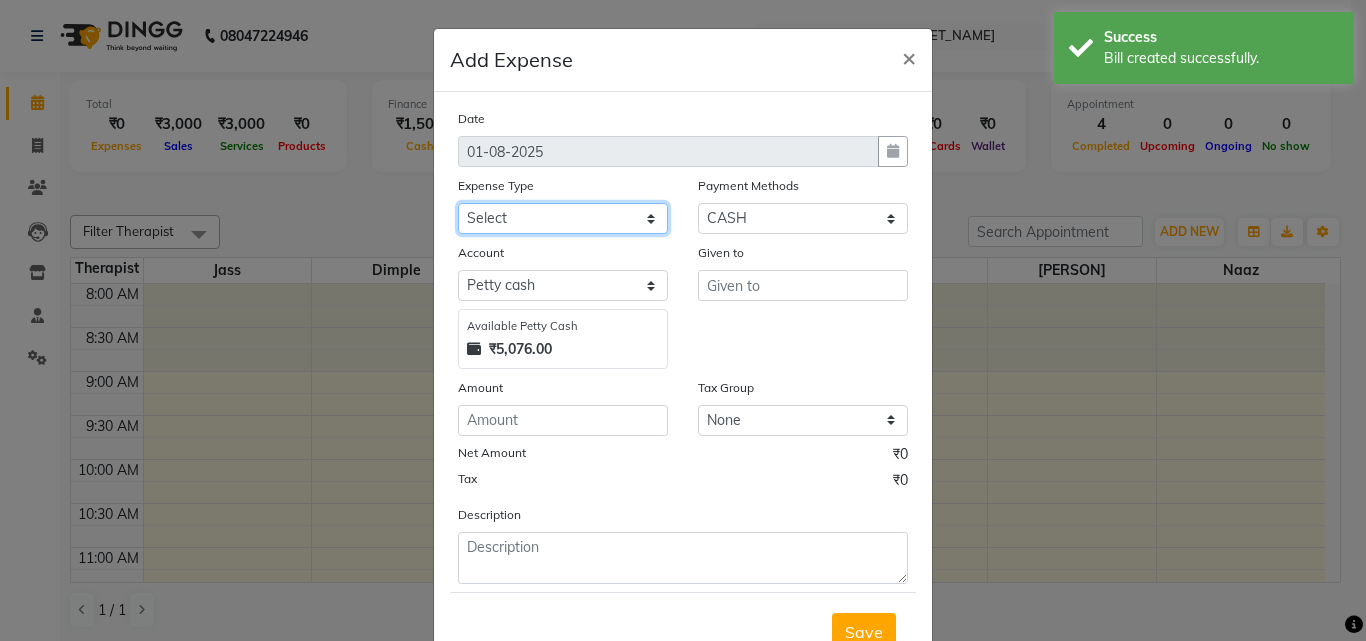 click on "Select Advance Salary Bank charges Car maintenance  Cash transfer to bank Cash transfer to hub Client Snacks Clinical charges Equipment Fuel Govt fee Incentive Insurance International purchase Loan Repayment Maintenance Marketing Miscellaneous MRA Other Pantry Product Rent Salary Staff Snacks Tax Tea & Refreshment Utilities" 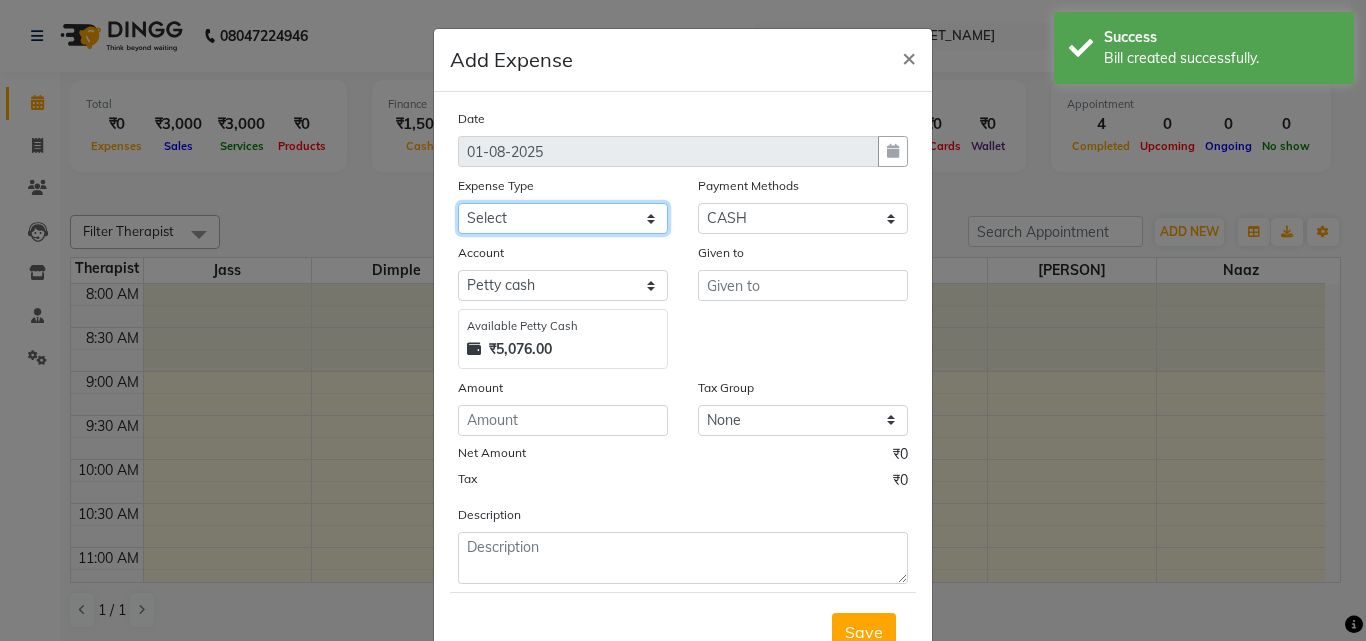 select on "18" 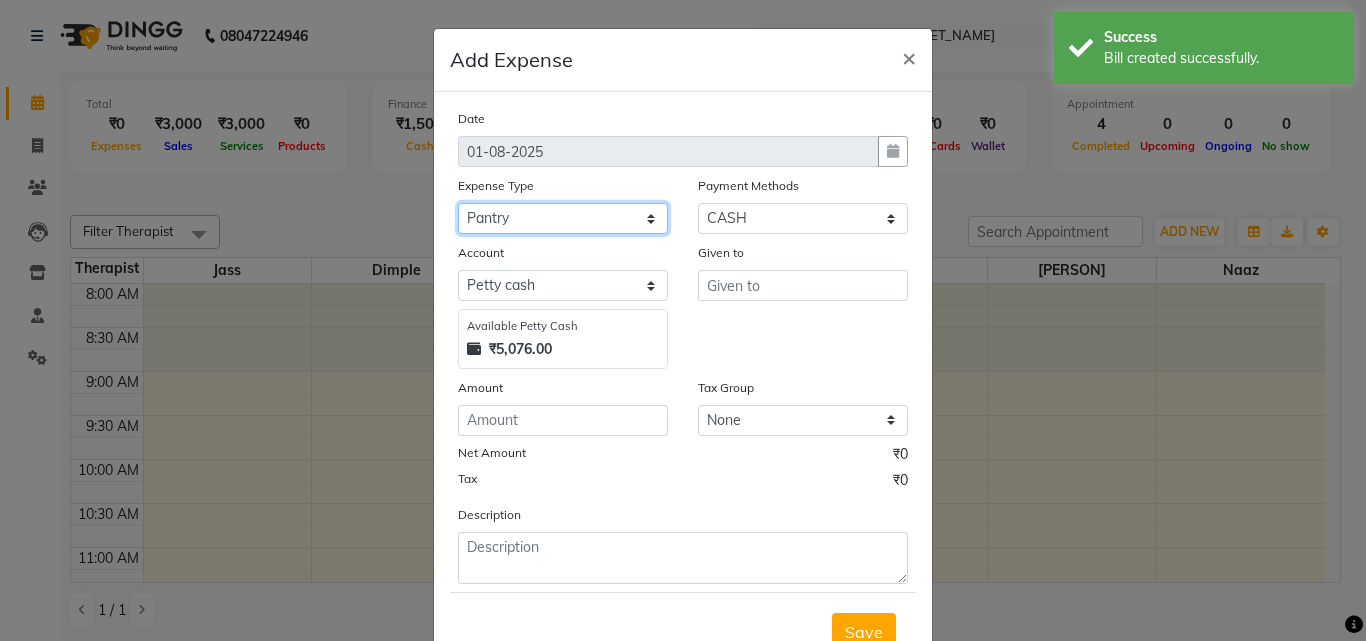 click on "Select Advance Salary Bank charges Car maintenance  Cash transfer to bank Cash transfer to hub Client Snacks Clinical charges Equipment Fuel Govt fee Incentive Insurance International purchase Loan Repayment Maintenance Marketing Miscellaneous MRA Other Pantry Product Rent Salary Staff Snacks Tax Tea & Refreshment Utilities" 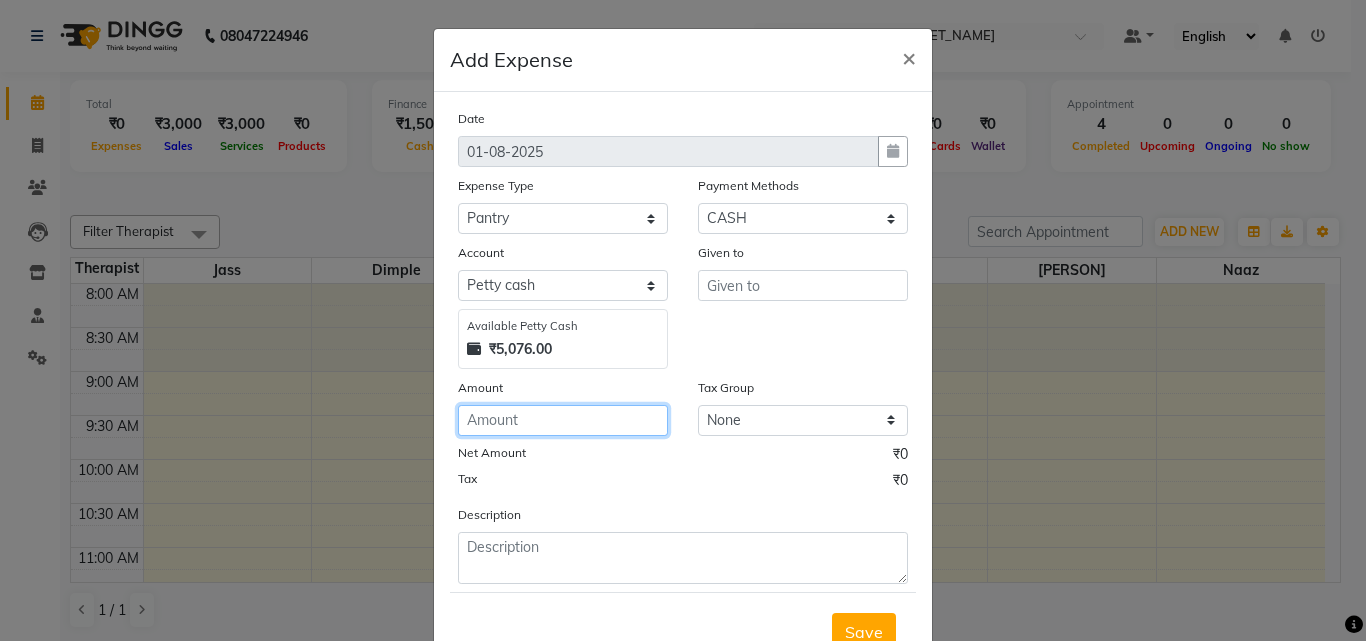 click 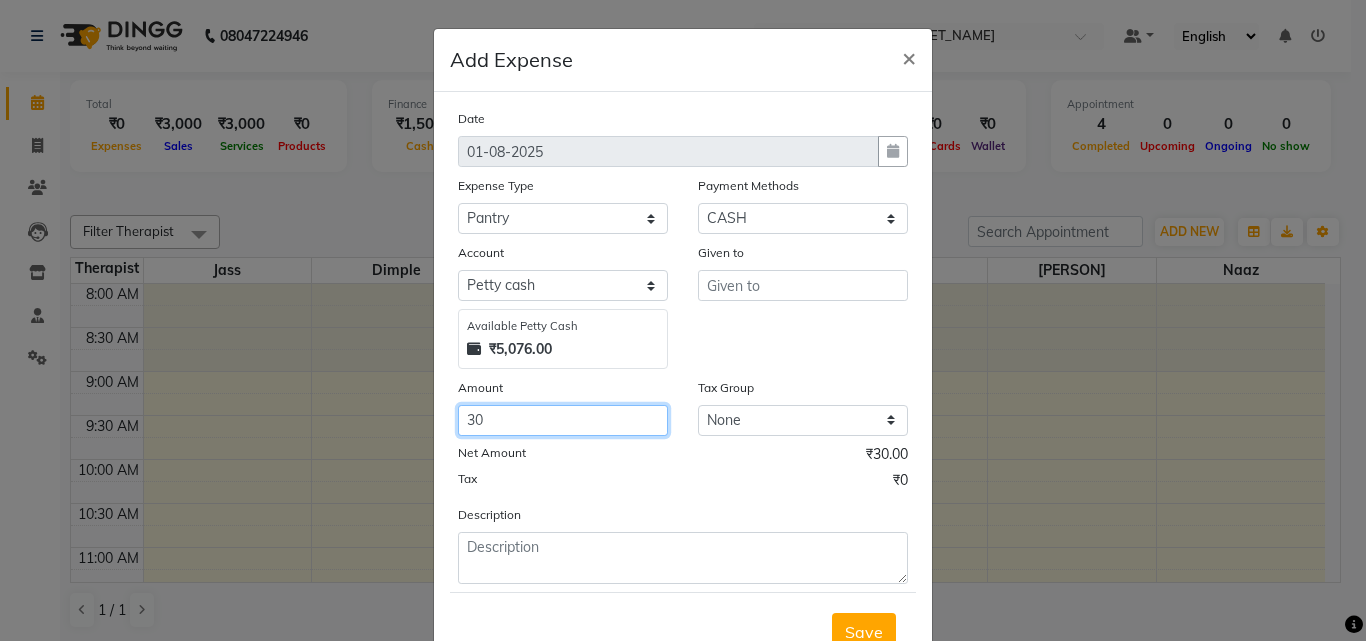 type on "30" 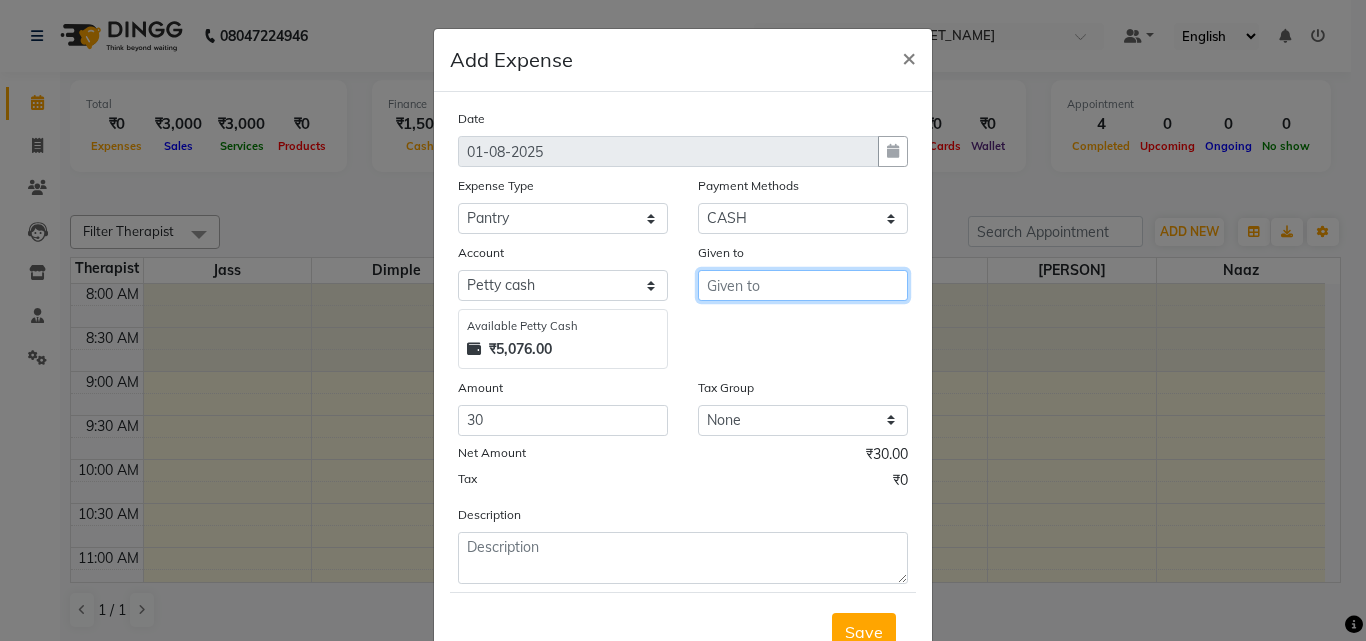 click at bounding box center [803, 285] 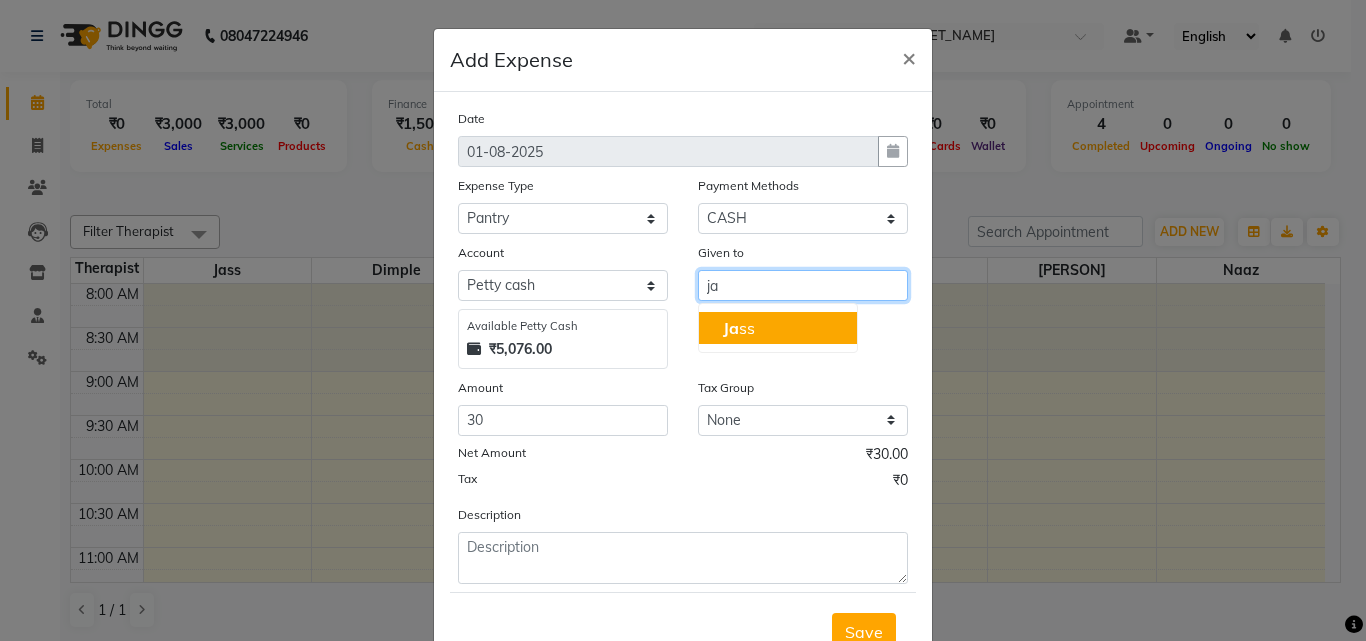 type on "j" 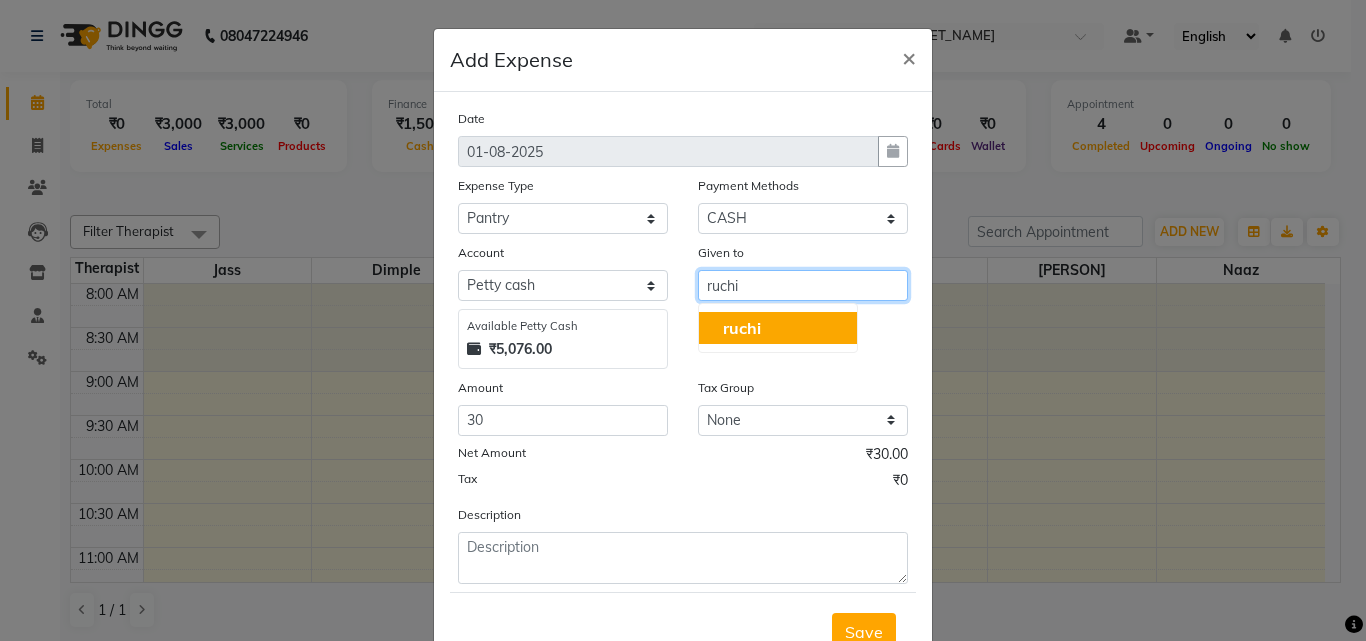click on "ruchi" at bounding box center (778, 328) 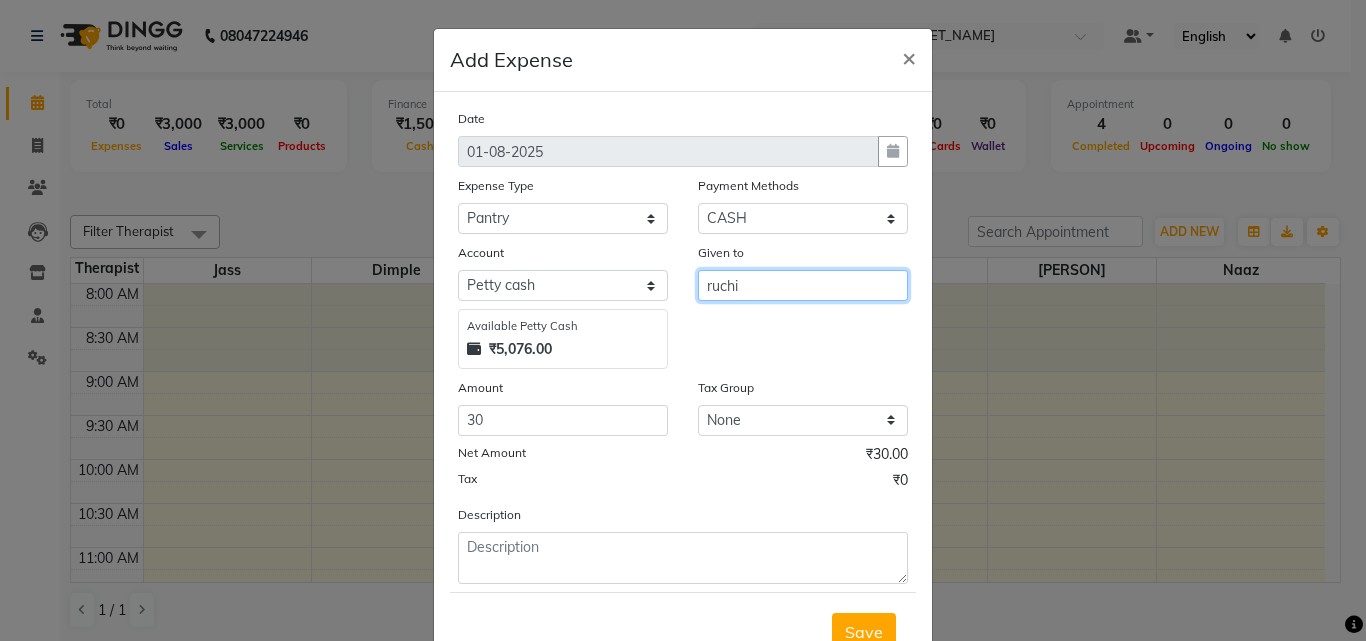 type on "ruchi" 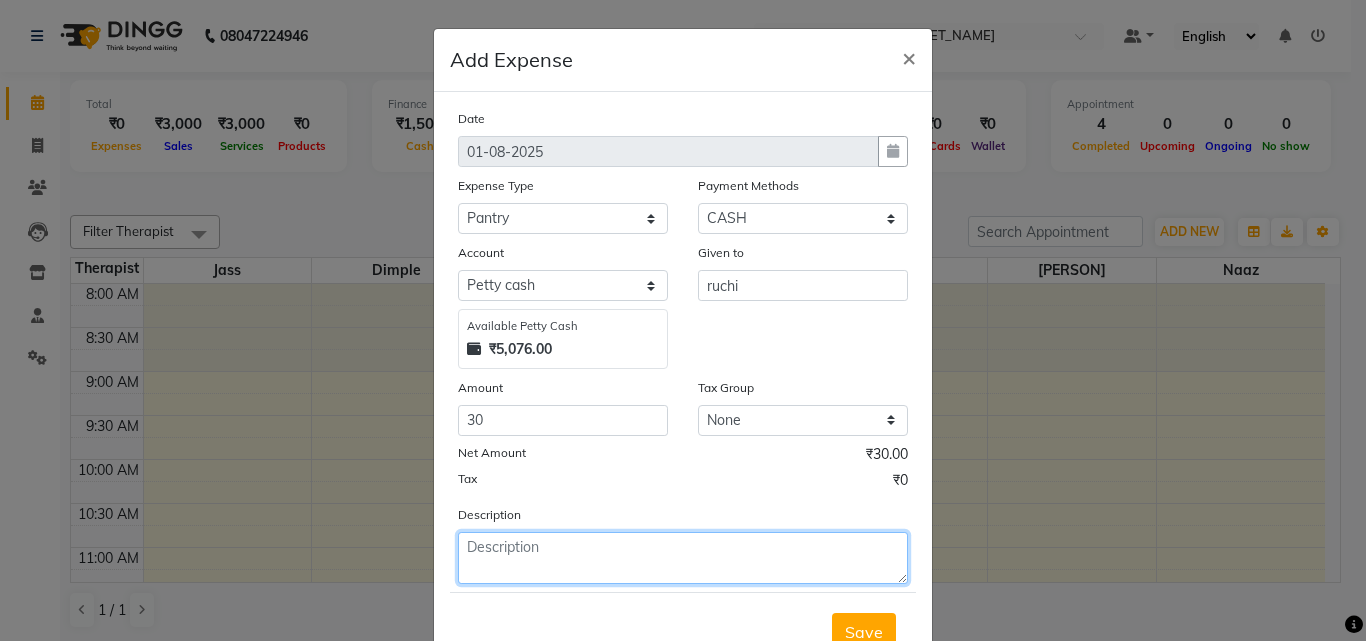 click 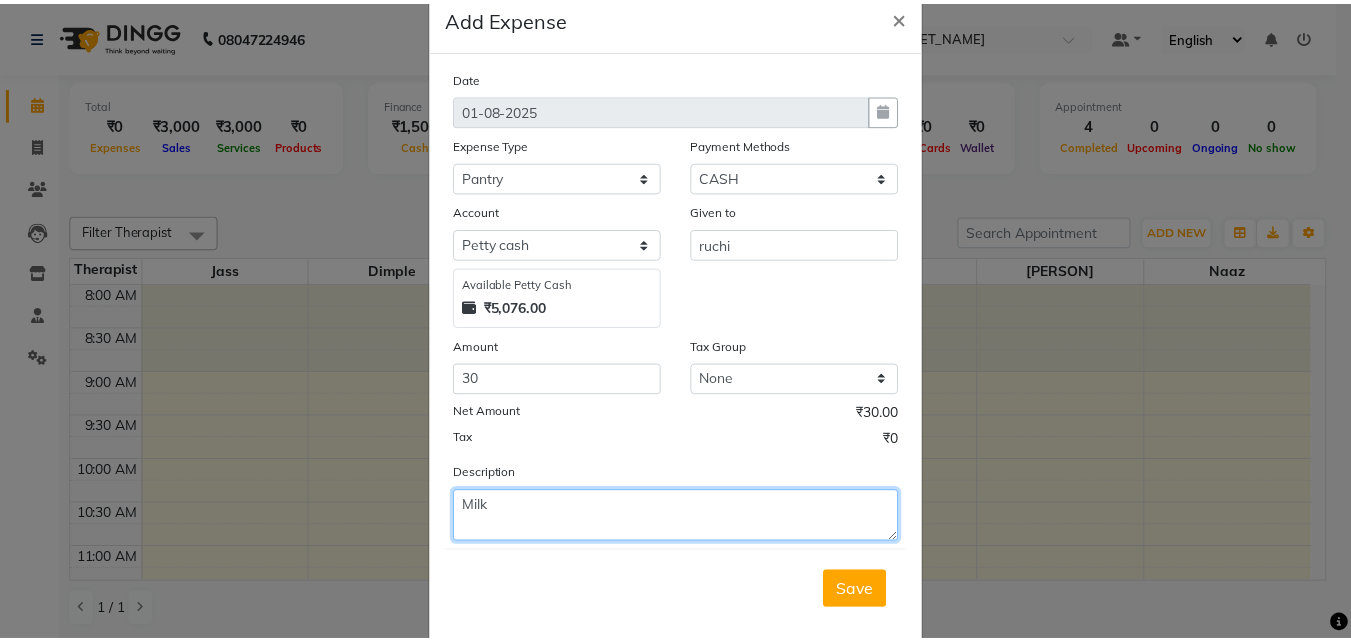 scroll, scrollTop: 75, scrollLeft: 0, axis: vertical 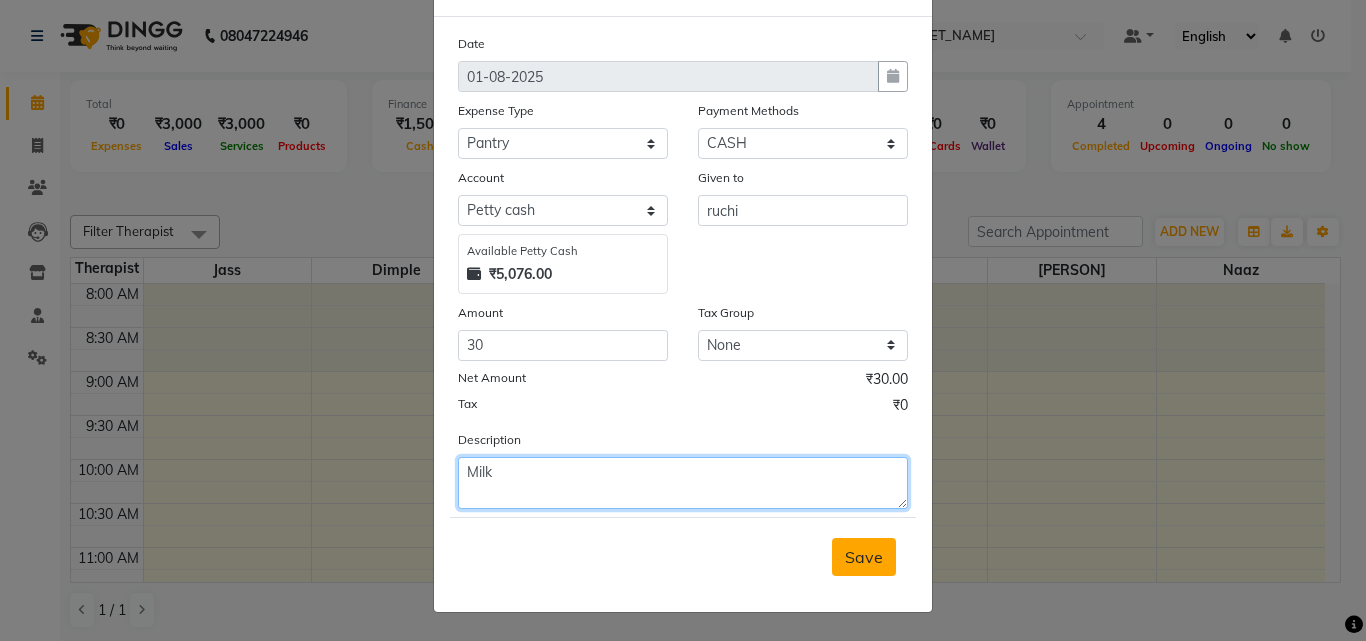 type on "Milk" 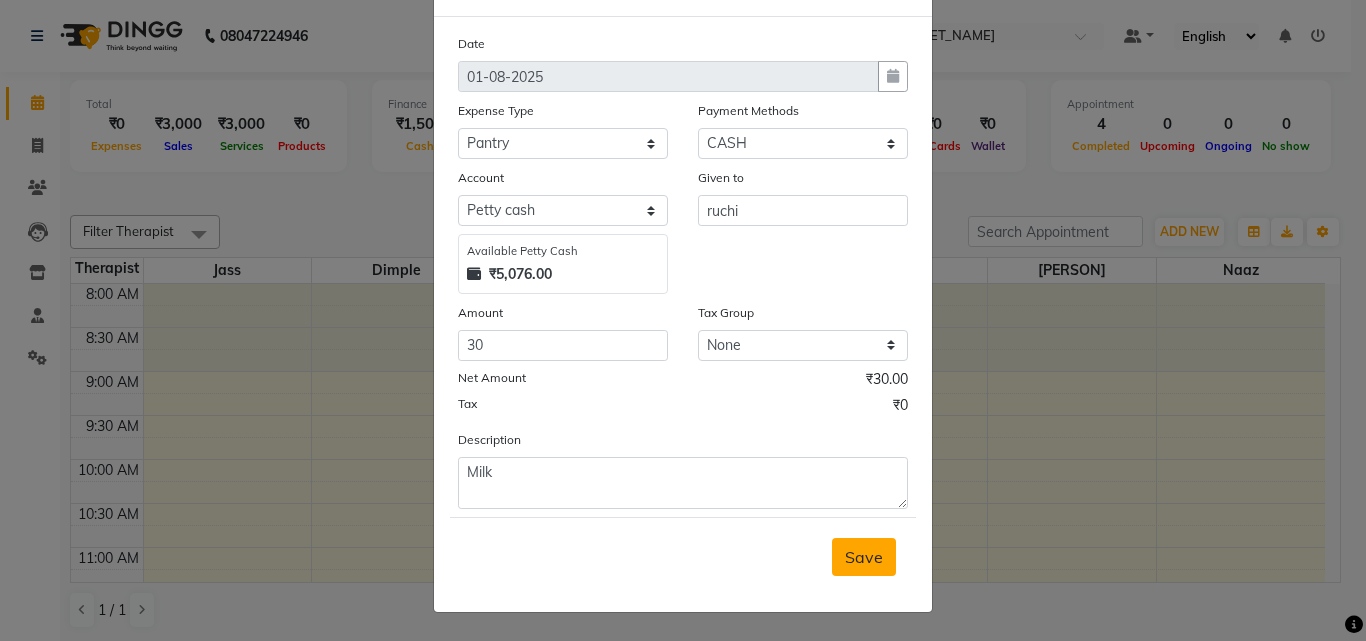 click on "Save" at bounding box center [864, 557] 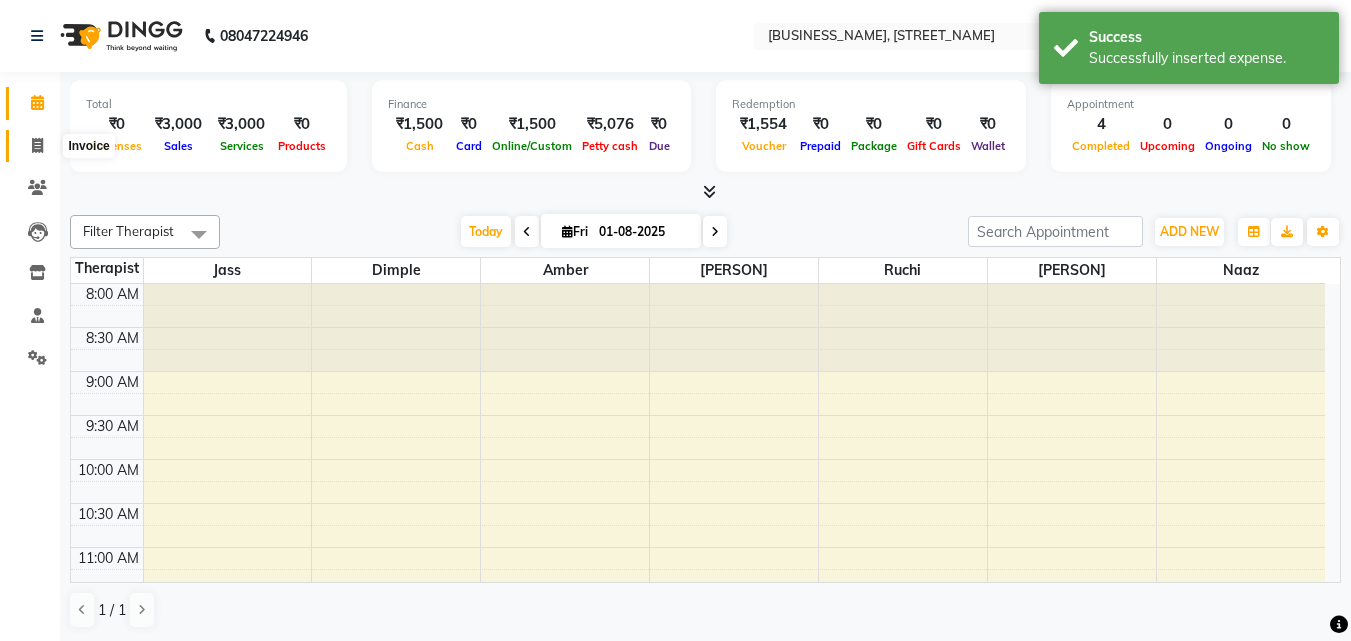 click 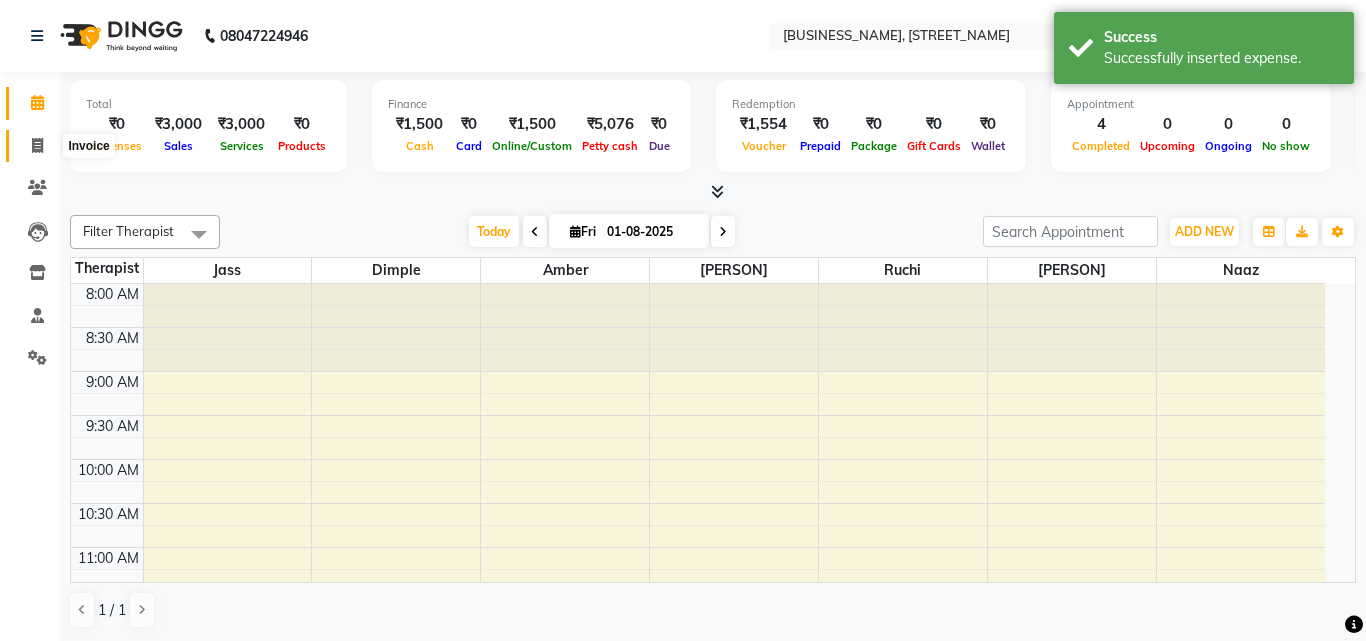 select on "service" 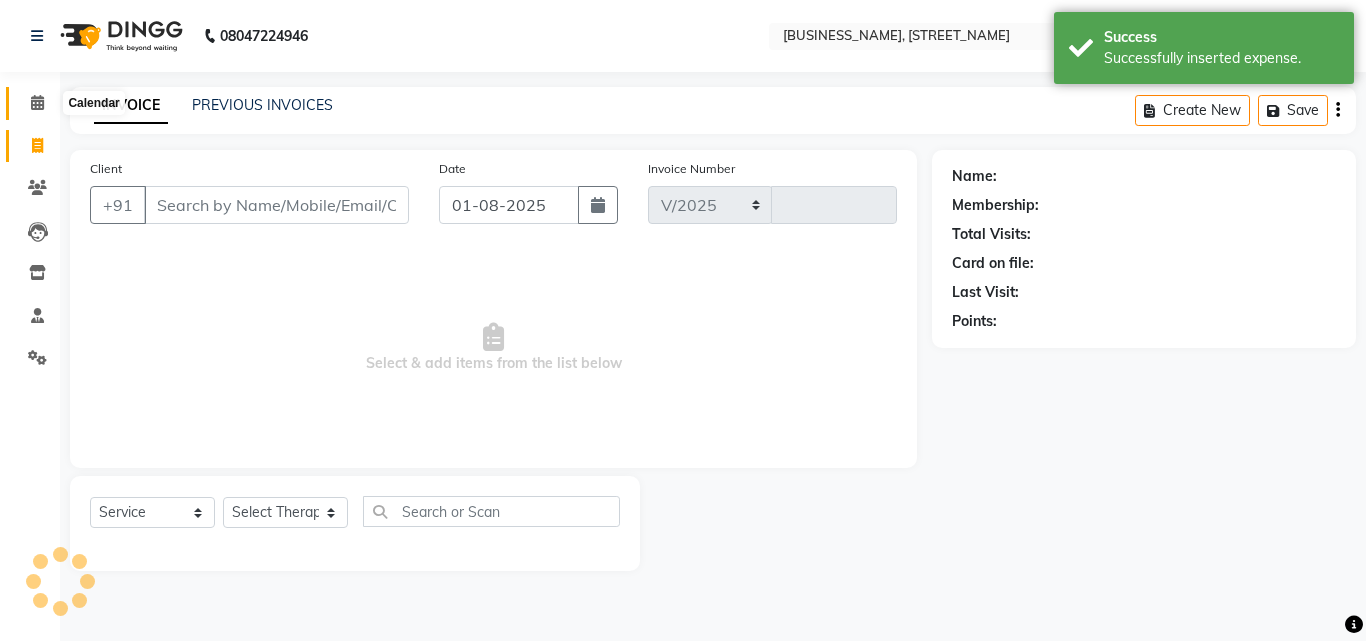 select on "7037" 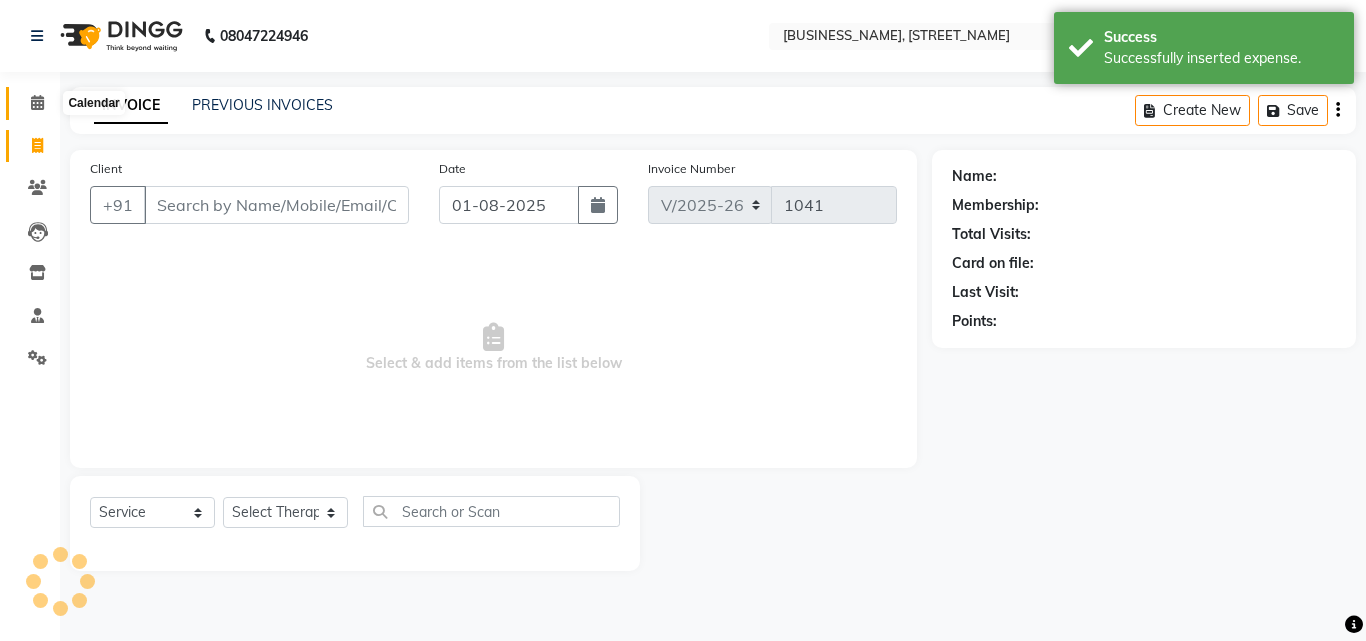 click 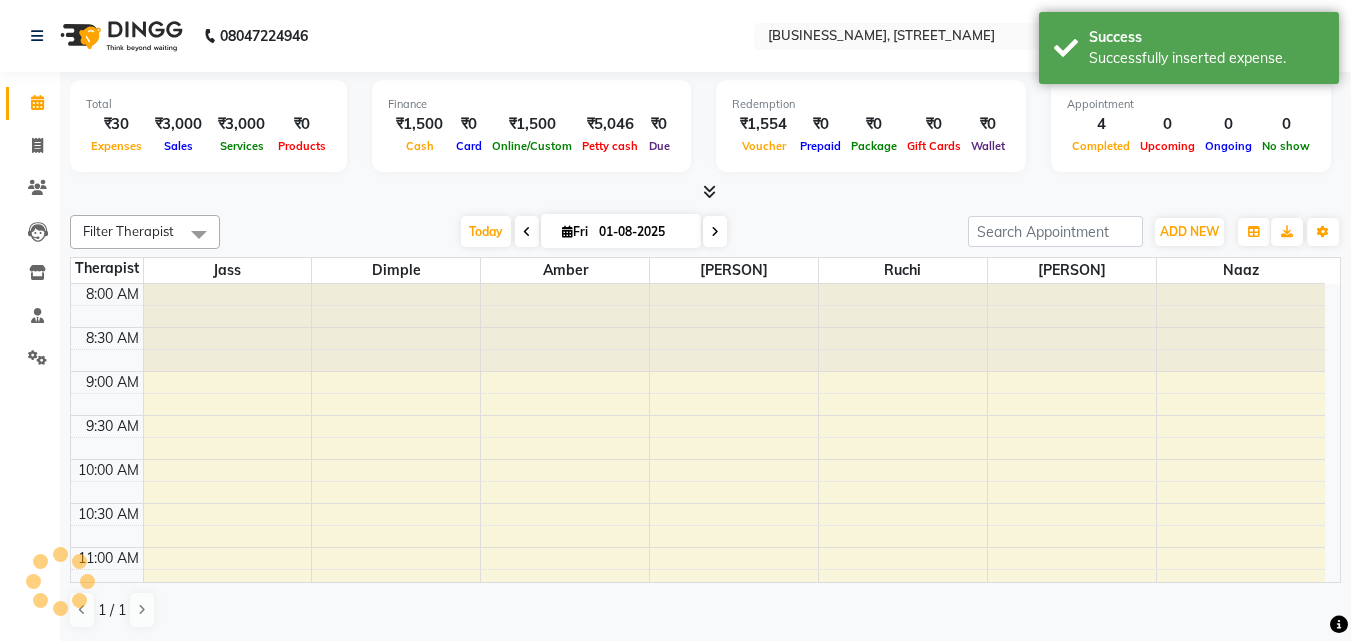 scroll, scrollTop: 0, scrollLeft: 0, axis: both 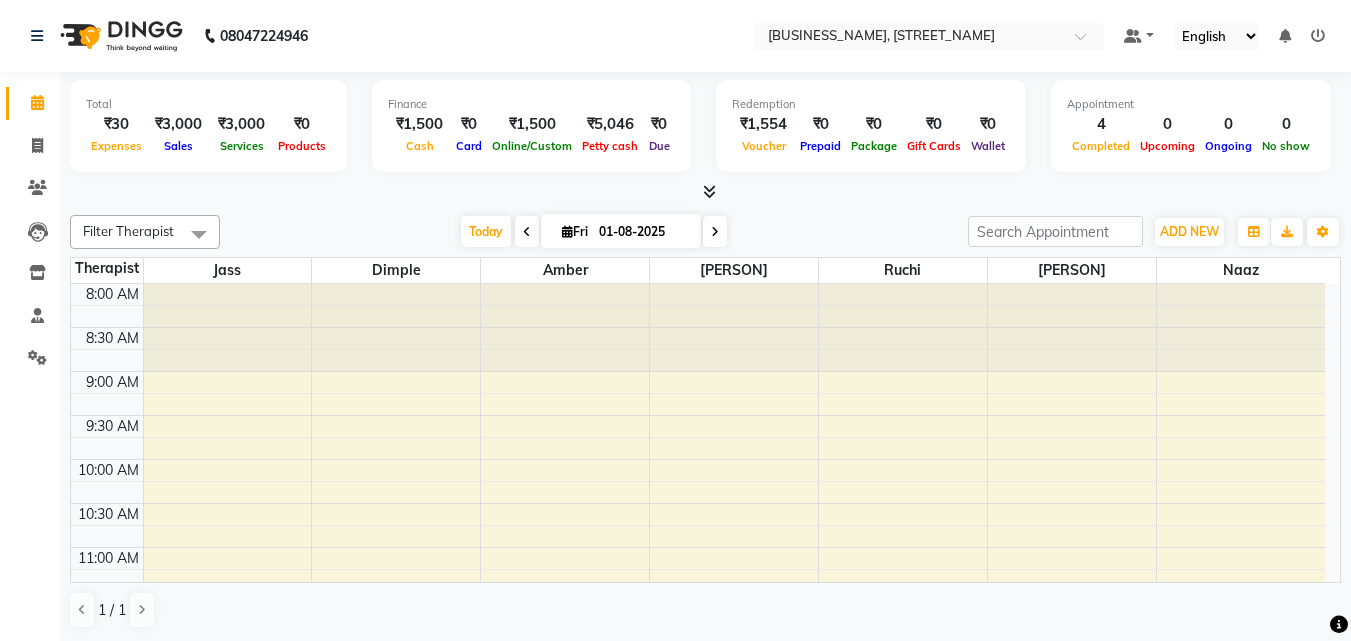 click on "Filter Therapist Select All [PERSON] [PERSON] [PERSON] [PERSON] [PERSON] [PERSON] [PERSON] [PERSON] Today Fri [DATE] Toggle Dropdown Add Appointment Add Invoice Add Expense Add Attendance Add Client Add Transaction Toggle Dropdown Add Appointment Add Invoice Add Expense Add Attendance Add Client ADD NEW Toggle Dropdown Add Appointment Add Invoice Add Expense Add Attendance Add Client Add Transaction Filter Therapist Select All [PERSON] [PERSON] [PERSON] [PERSON] [PERSON] [PERSON] [PERSON] [PERSON] Group By Staff View Room View View as Vertical Vertical - Week View Horizontal Horizontal - Week View List Toggle Dropdown Calendar Settings Manage Tags Arrange Therapists Reset Therapists Full Screen Show Available Stylist Appointment Form Zoom 100% Staff/Room Display Count 7" at bounding box center (705, 232) 